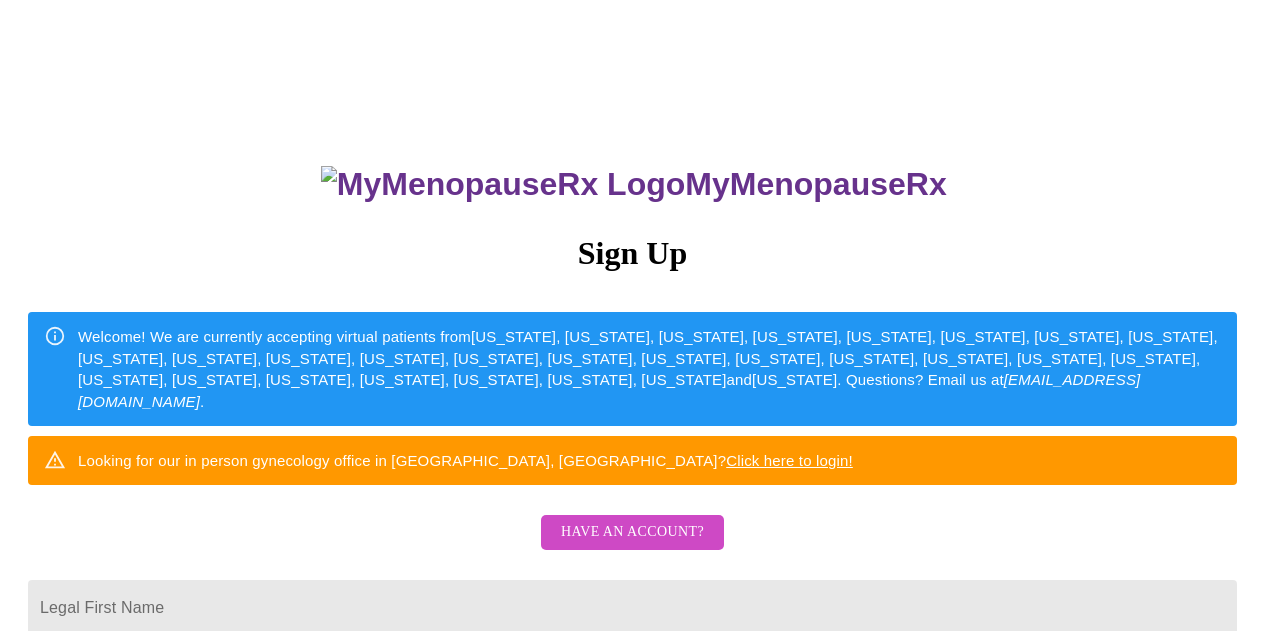 scroll, scrollTop: 0, scrollLeft: 0, axis: both 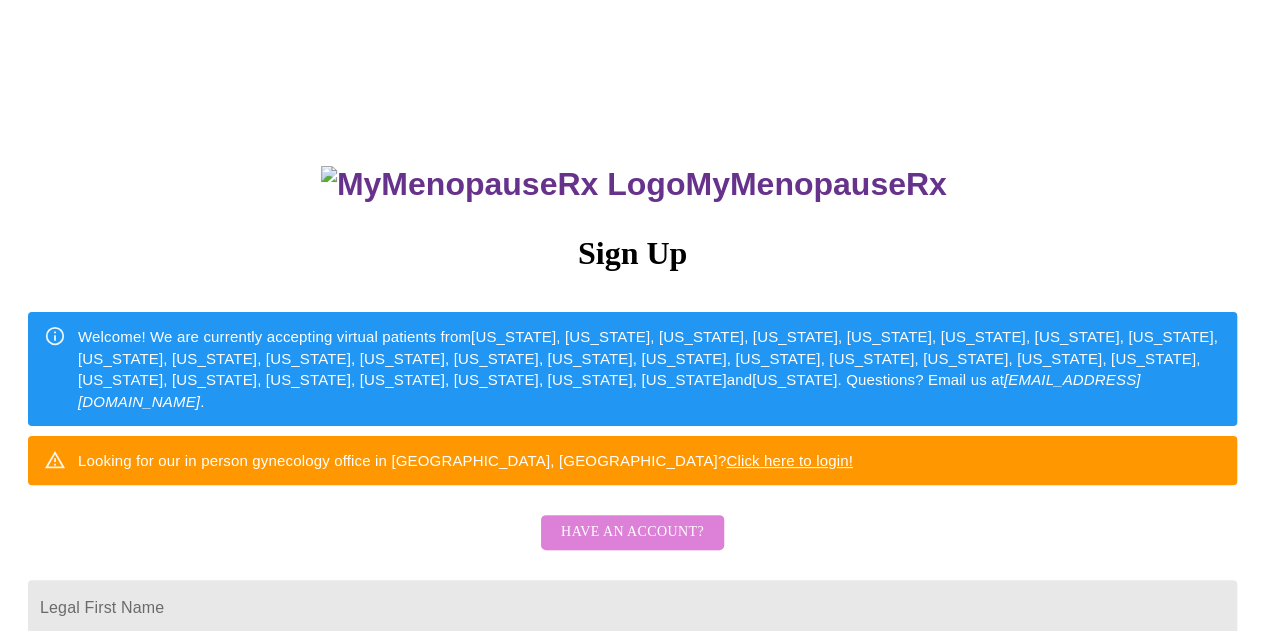 click on "Have an account?" at bounding box center (632, 532) 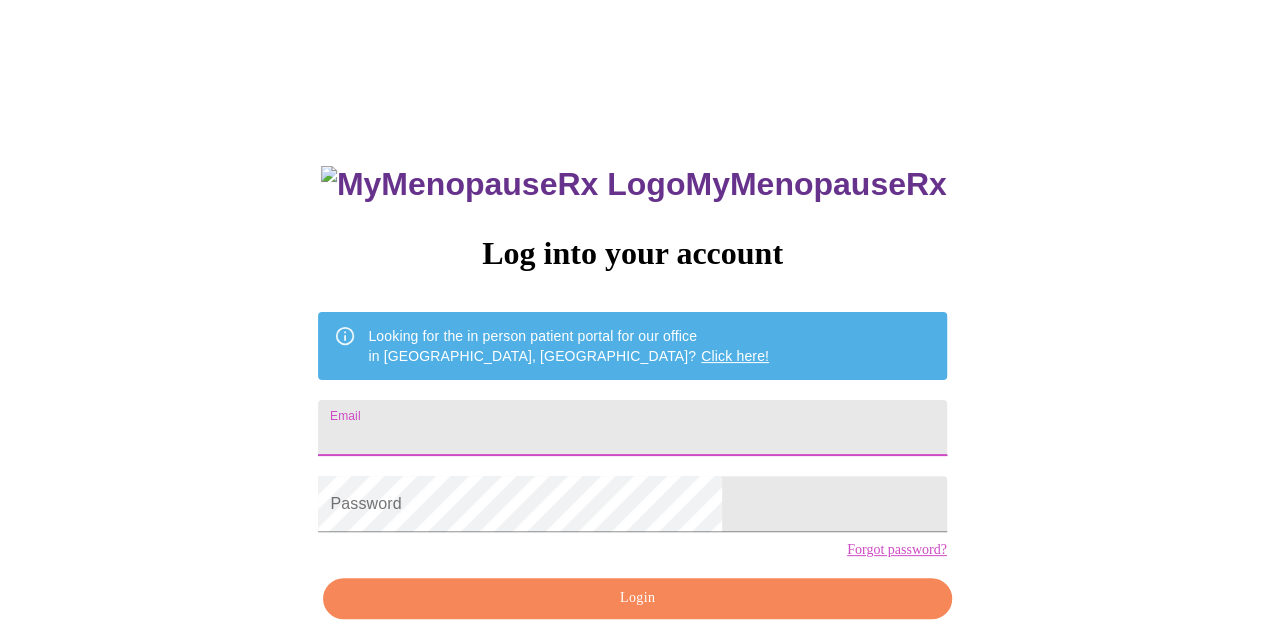 click on "Email" at bounding box center (632, 428) 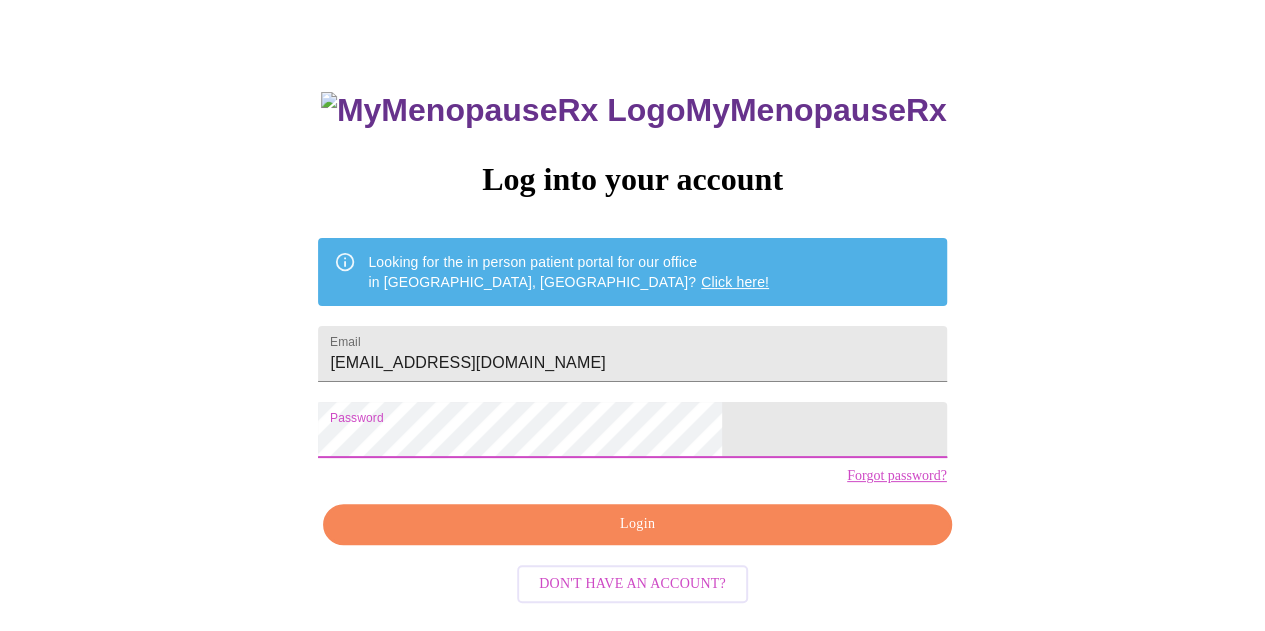 scroll, scrollTop: 89, scrollLeft: 0, axis: vertical 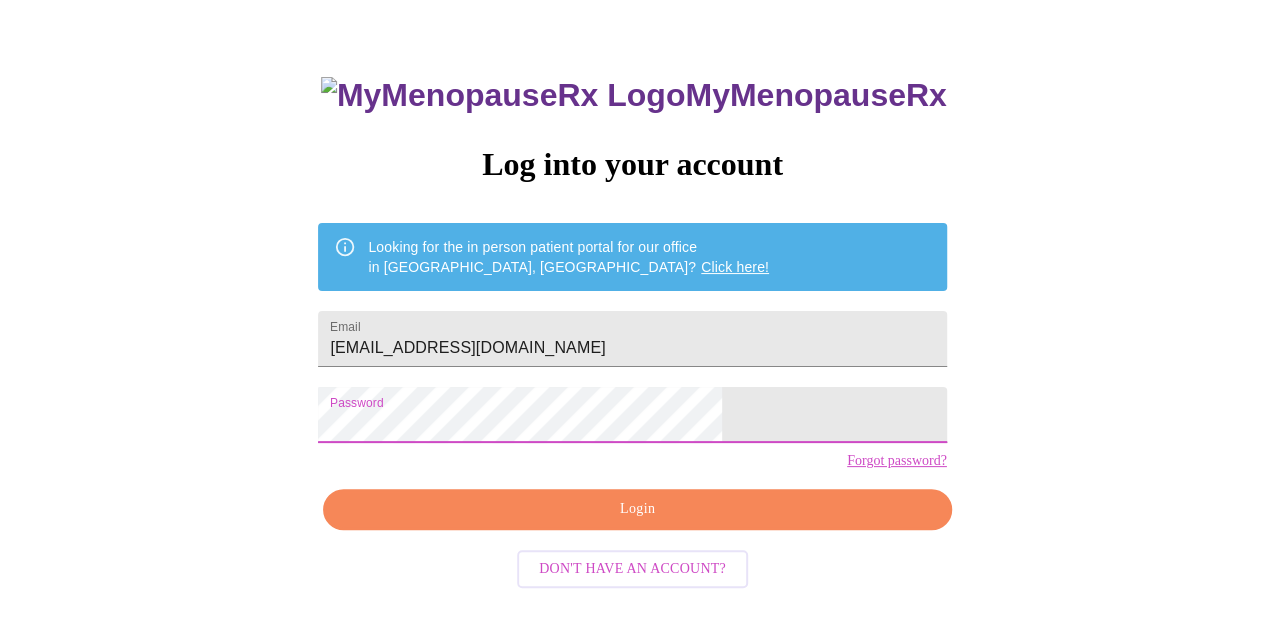click on "Login" at bounding box center (637, 509) 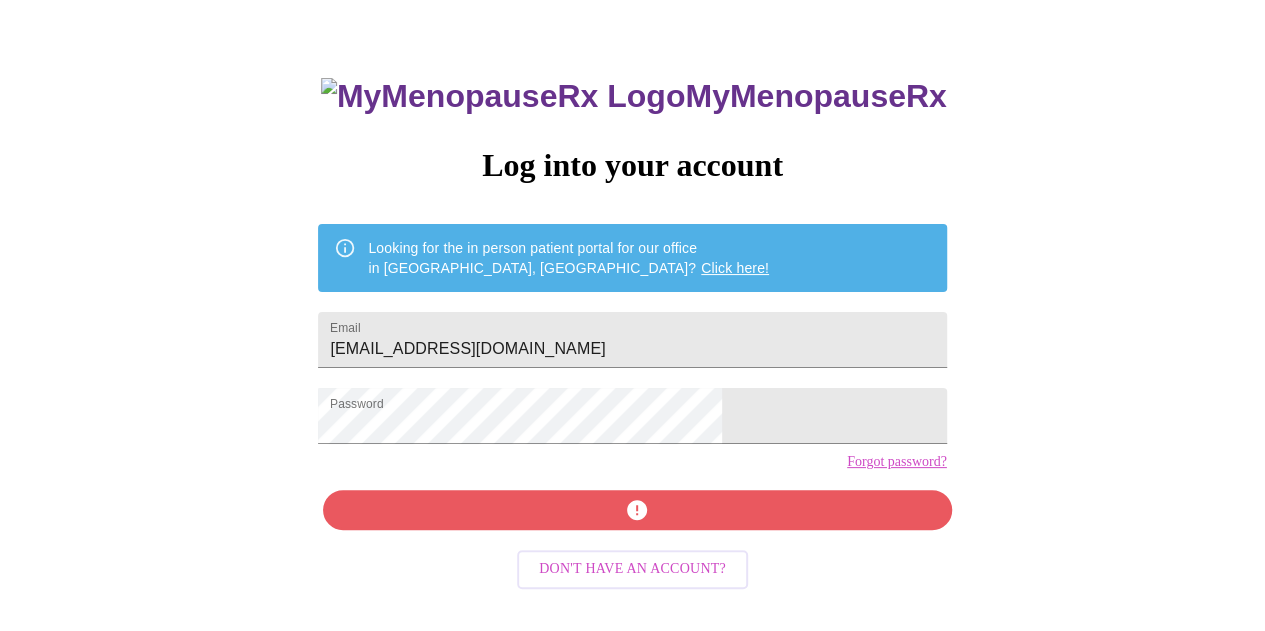 scroll, scrollTop: 89, scrollLeft: 0, axis: vertical 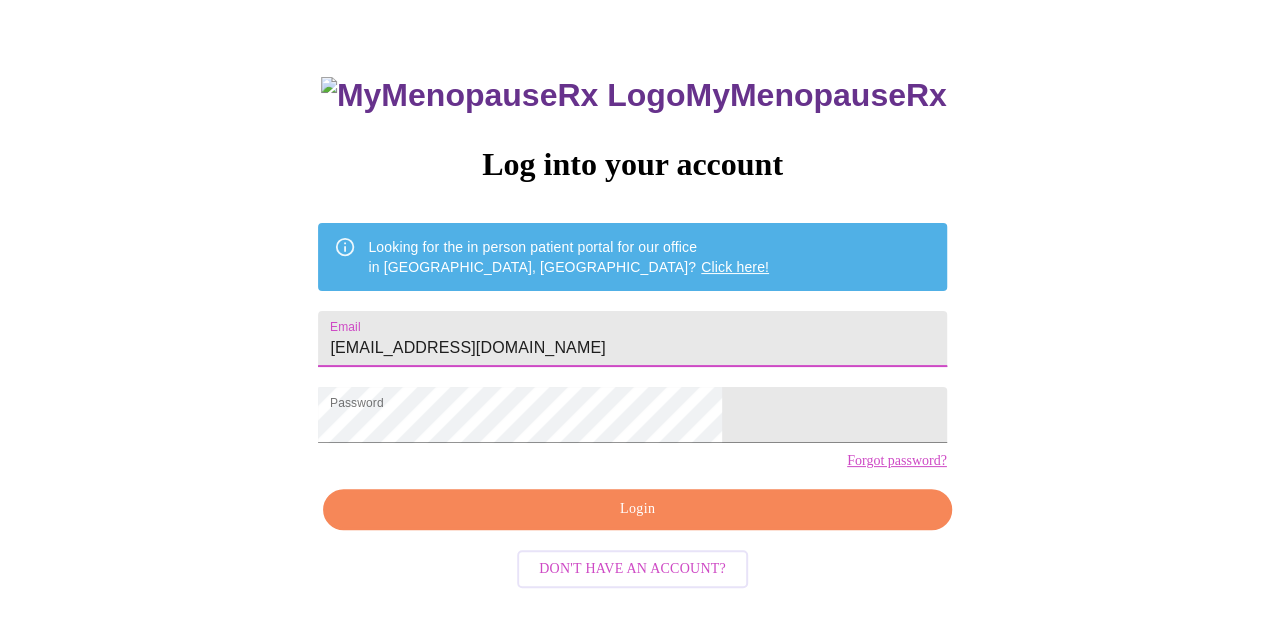 drag, startPoint x: 783, startPoint y: 338, endPoint x: 398, endPoint y: 357, distance: 385.46854 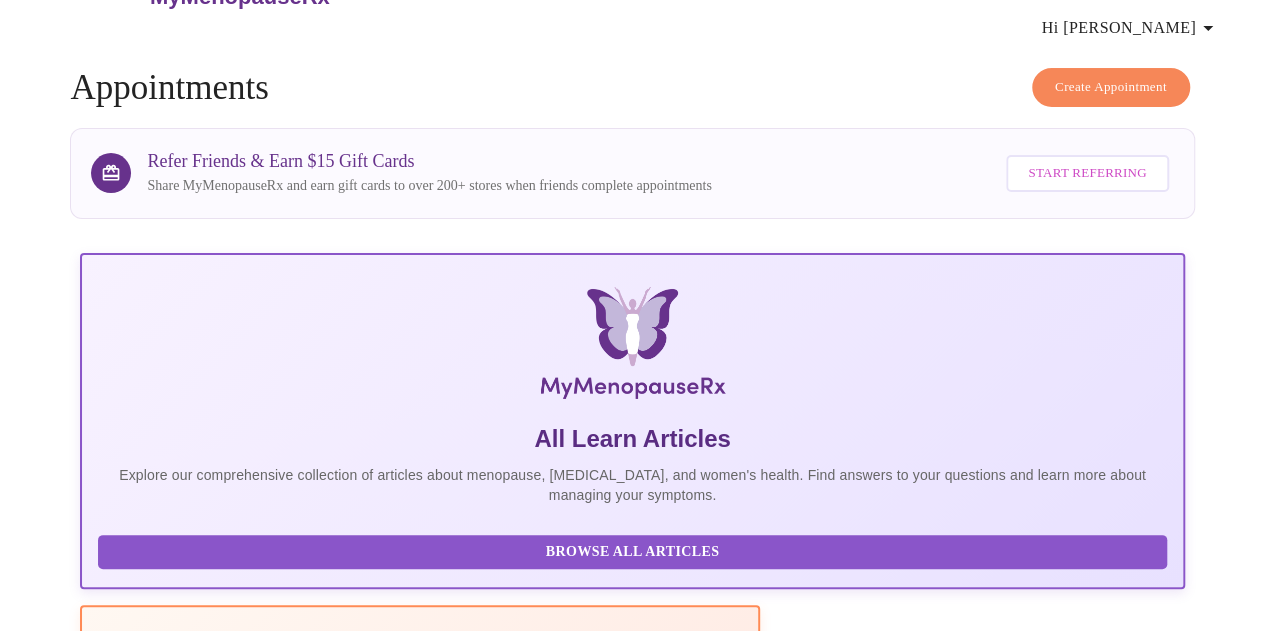 scroll, scrollTop: 88, scrollLeft: 0, axis: vertical 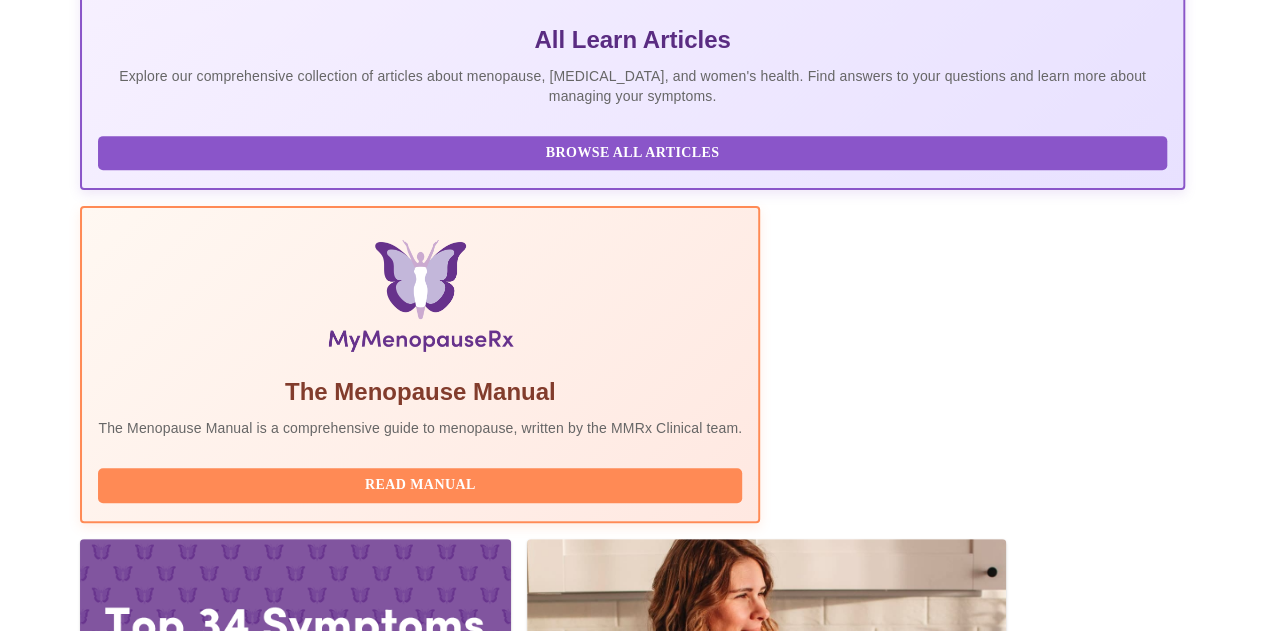 click on "Complete Pre-Assessment" at bounding box center [1049, 2118] 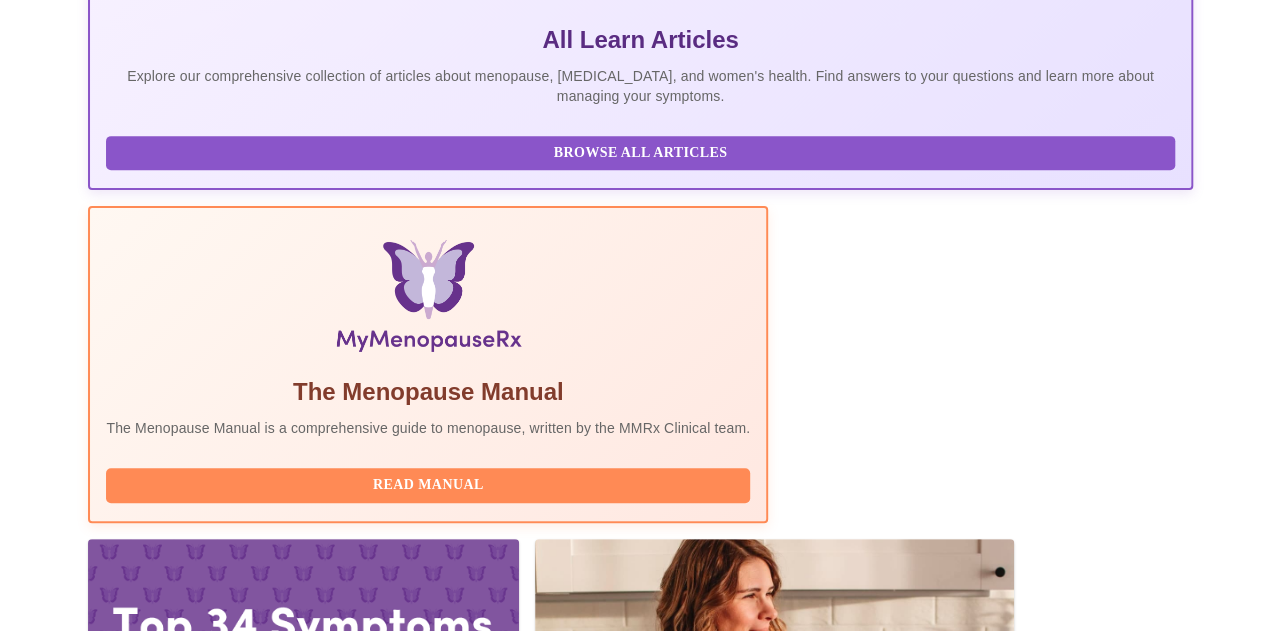 scroll, scrollTop: 0, scrollLeft: 0, axis: both 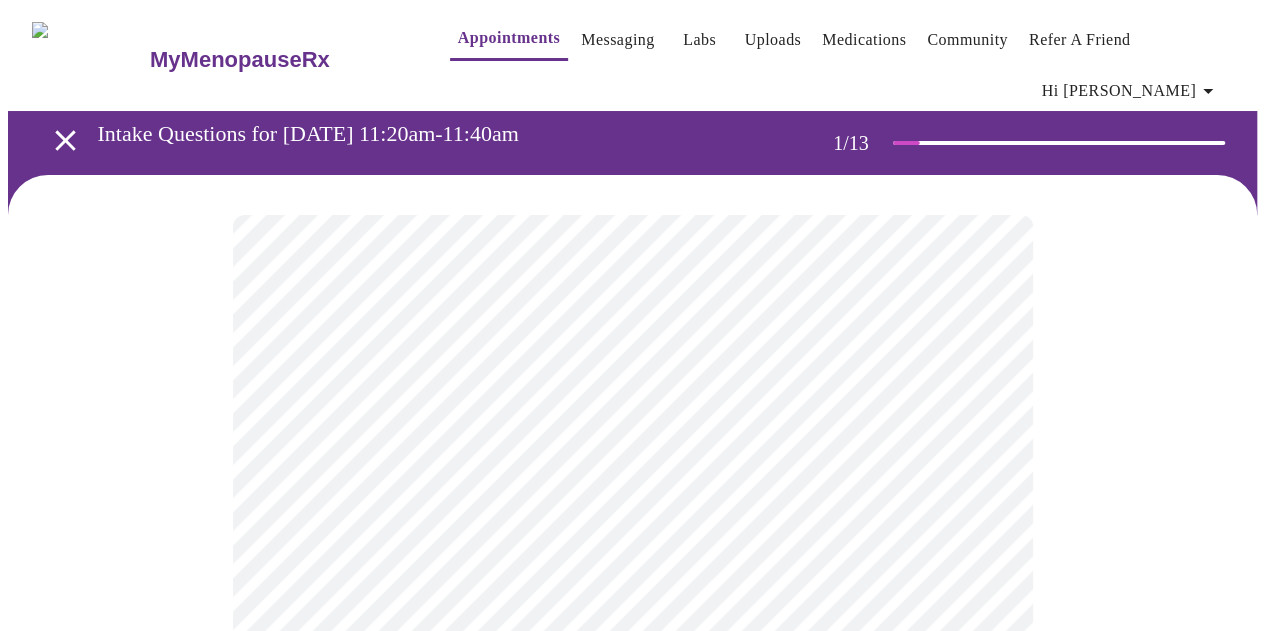 click on "MyMenopauseRx Appointments Messaging Labs Uploads Medications Community Refer a Friend Hi [PERSON_NAME]   Intake Questions for [DATE] 11:20am-11:40am 1  /  13 Settings Billing Invoices Log out" at bounding box center [632, 940] 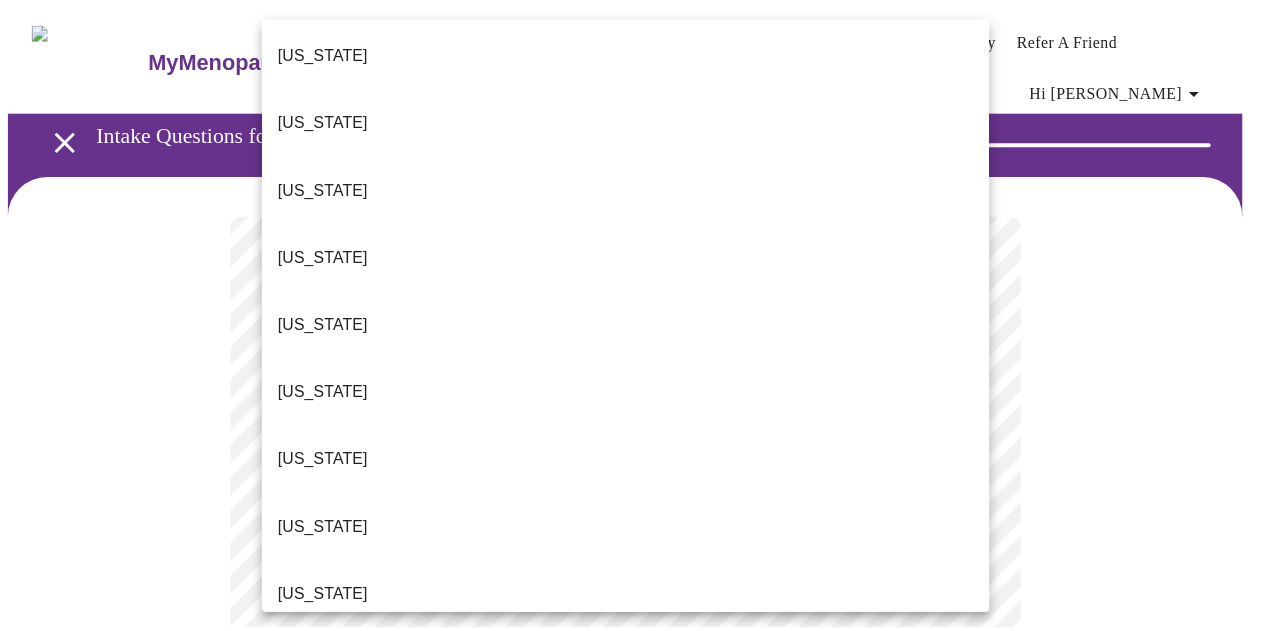 scroll, scrollTop: 280, scrollLeft: 0, axis: vertical 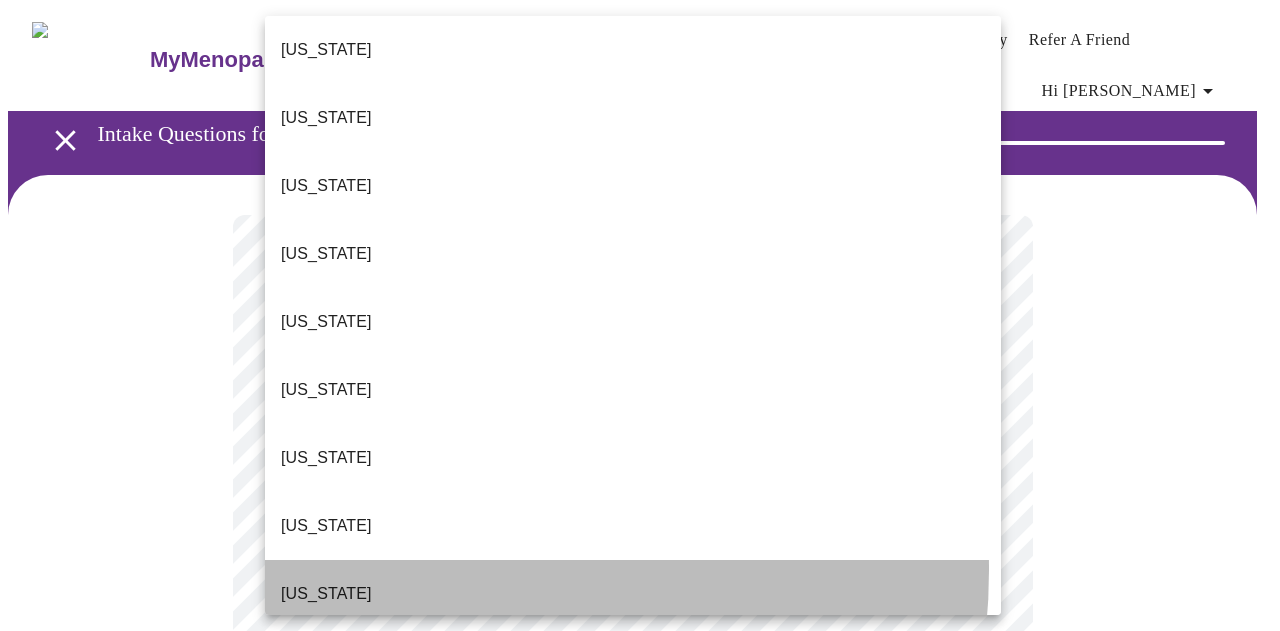 click on "[US_STATE]" at bounding box center (633, 594) 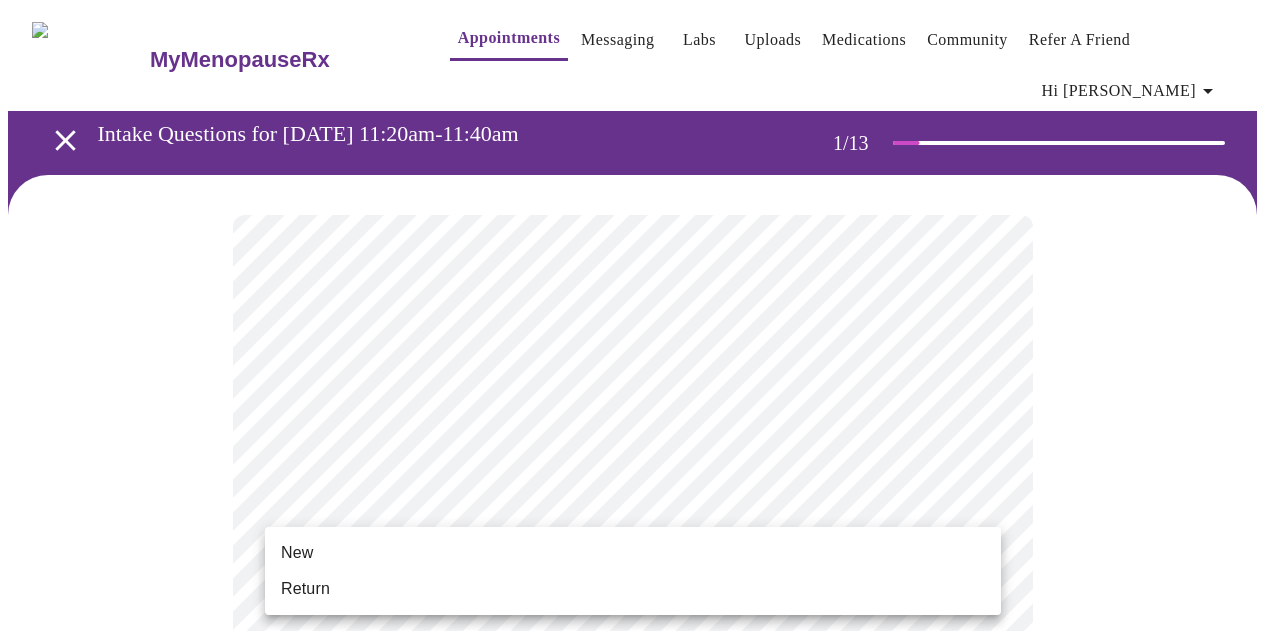 click on "MyMenopauseRx Appointments Messaging Labs Uploads Medications Community Refer a Friend Hi [PERSON_NAME]   Intake Questions for [DATE] 11:20am-11:40am 1  /  13 Settings Billing Invoices Log out New Return" at bounding box center [640, 934] 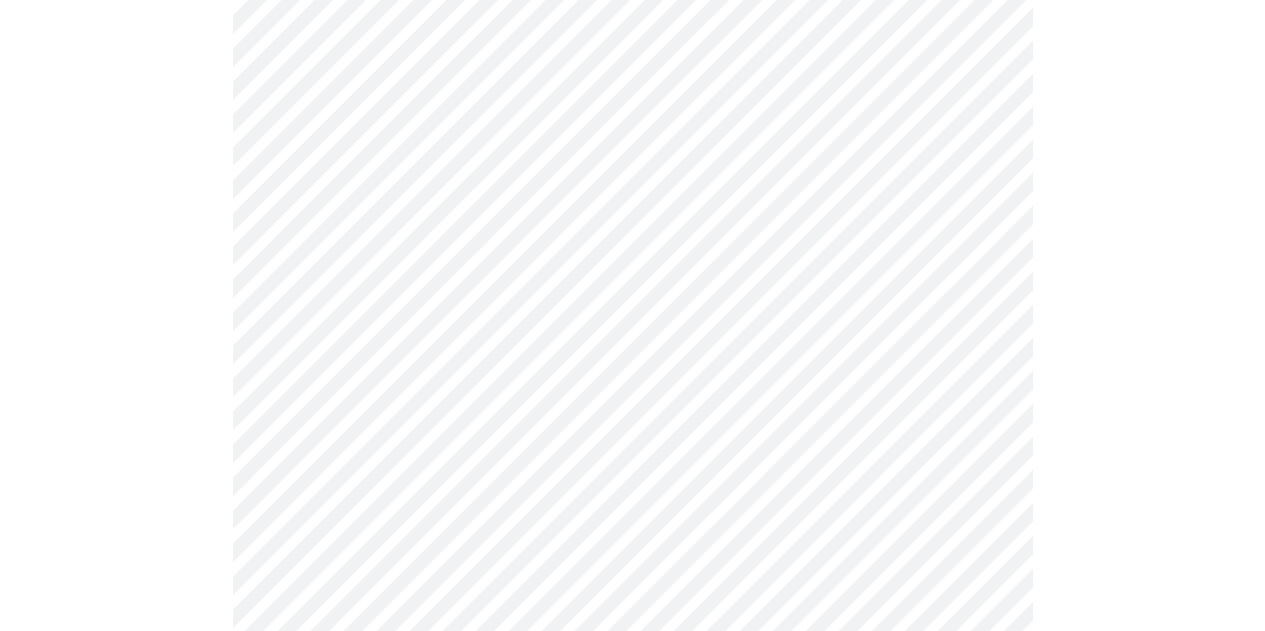 scroll, scrollTop: 534, scrollLeft: 0, axis: vertical 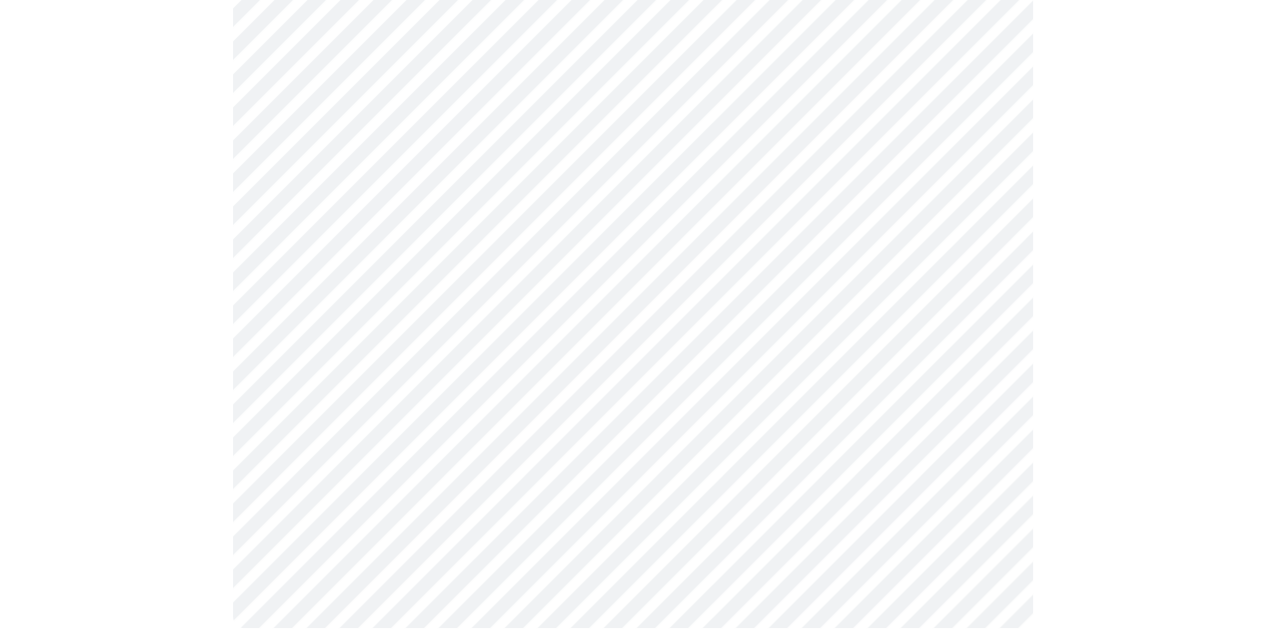 click on "MyMenopauseRx Appointments Messaging Labs Uploads Medications Community Refer a Friend Hi [PERSON_NAME]   Intake Questions for [DATE] 11:20am-11:40am 1  /  13 Settings Billing Invoices Log out" at bounding box center [632, -244] 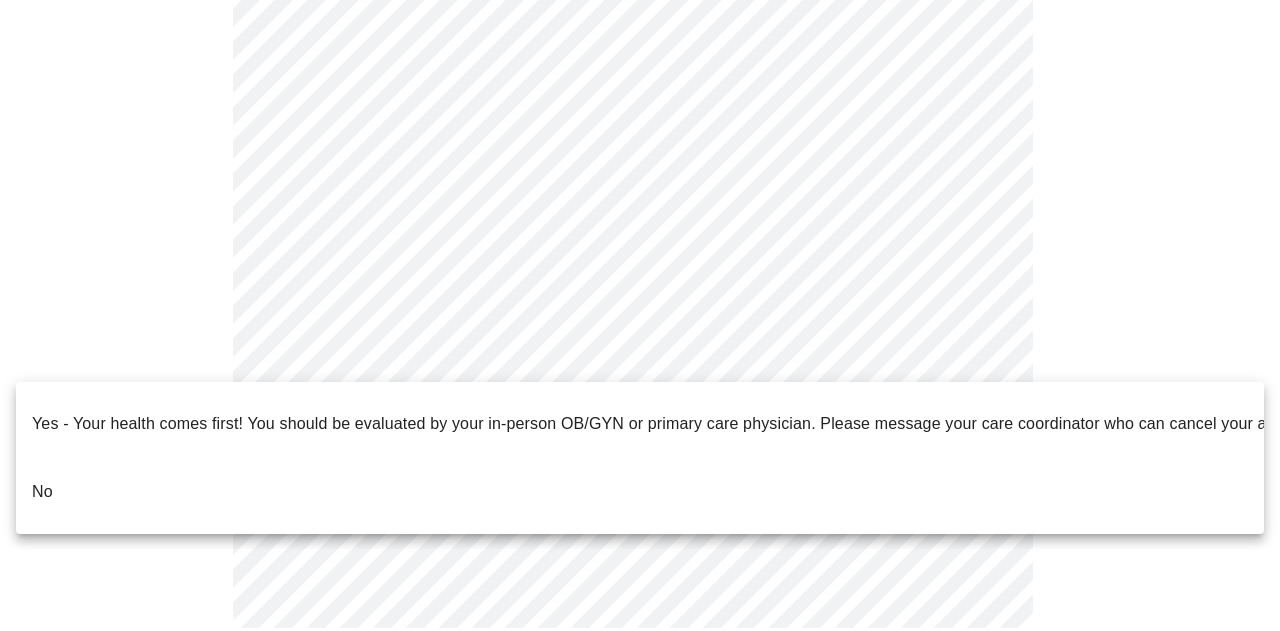 click on "No" at bounding box center [640, 492] 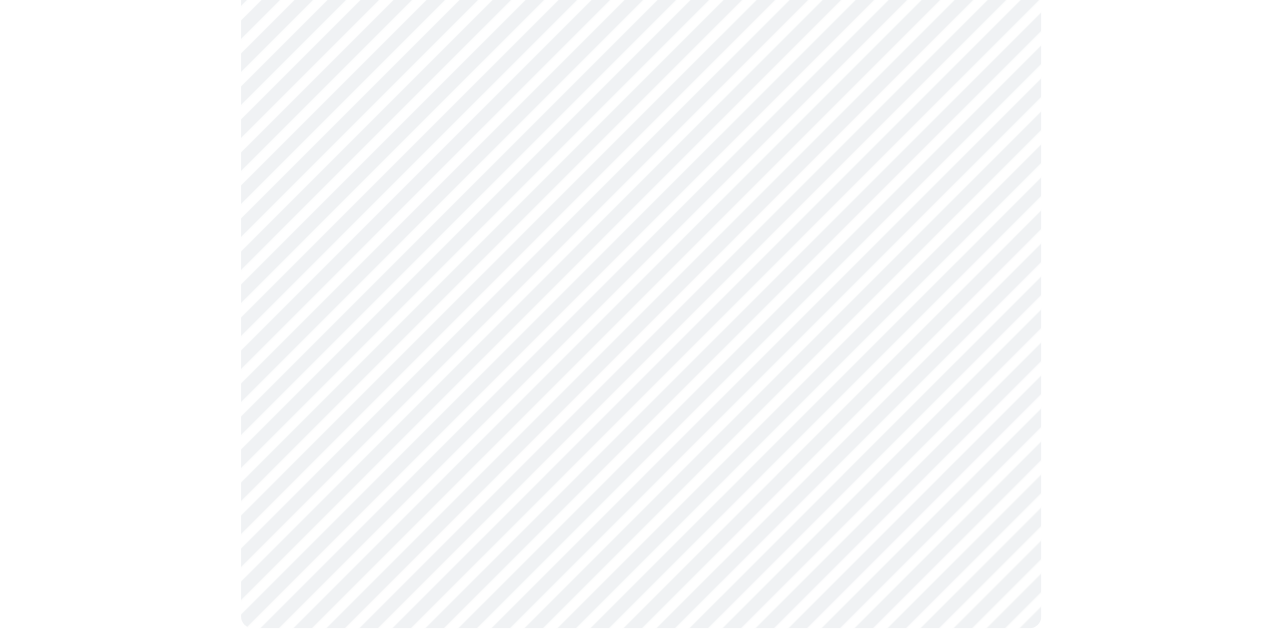 scroll, scrollTop: 0, scrollLeft: 0, axis: both 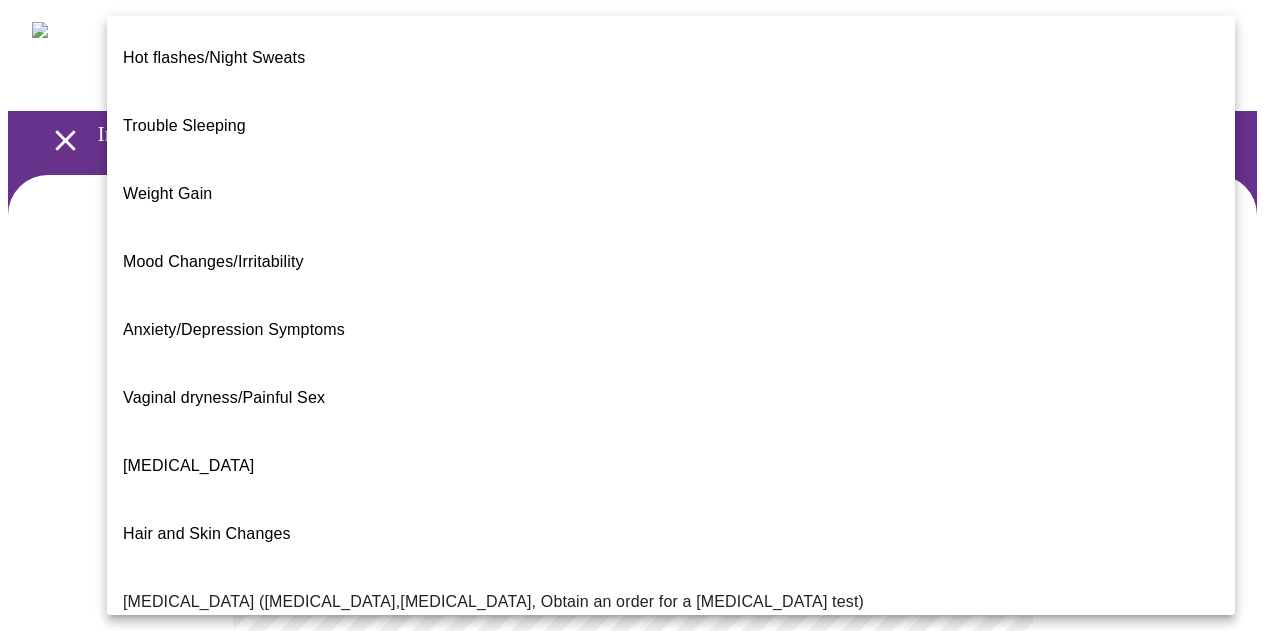 click on "MyMenopauseRx Appointments Messaging Labs Uploads Medications Community Refer a Friend Hi [PERSON_NAME]   Intake Questions for [DATE] 11:20am-11:40am 2  /  13 Settings Billing Invoices Log out Hot flashes/Night Sweats
Trouble Sleeping
Weight Gain
Mood Changes/Irritability
Anxiety/Depression Symptoms
Vaginal dryness/Painful Sex
[MEDICAL_DATA]
Hair and Skin Changes
[MEDICAL_DATA] ([MEDICAL_DATA],[MEDICAL_DATA], Obtain an order for a [MEDICAL_DATA] test)
Metabolic Health ([MEDICAL_DATA], [MEDICAL_DATA], [MEDICAL_DATA], Abnormal Lab Testing, Obtain an order for a Coronary Calcium Heart Scan)
Period Problems
[MEDICAL_DATA]
Orgasms are weak
UTI Symptoms
Vaginal Infection
[MEDICAL_DATA] (oral, genital)
[MEDICAL_DATA]
I feel great - just need a refill.
Other" at bounding box center (640, 622) 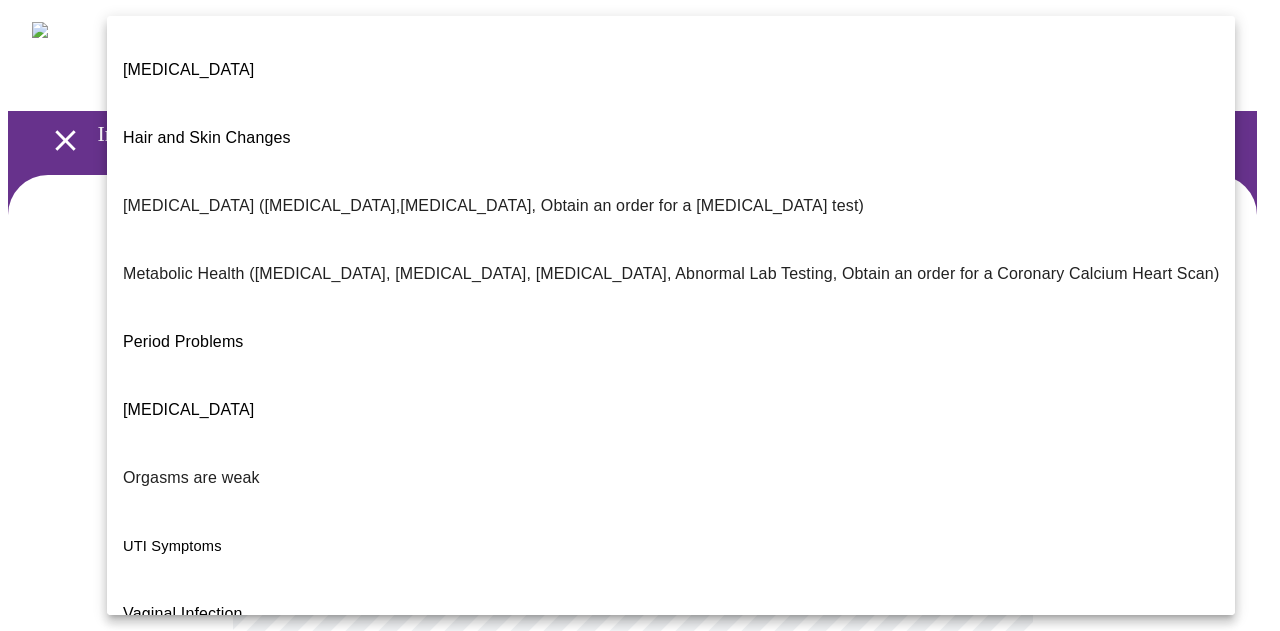 scroll, scrollTop: 404, scrollLeft: 0, axis: vertical 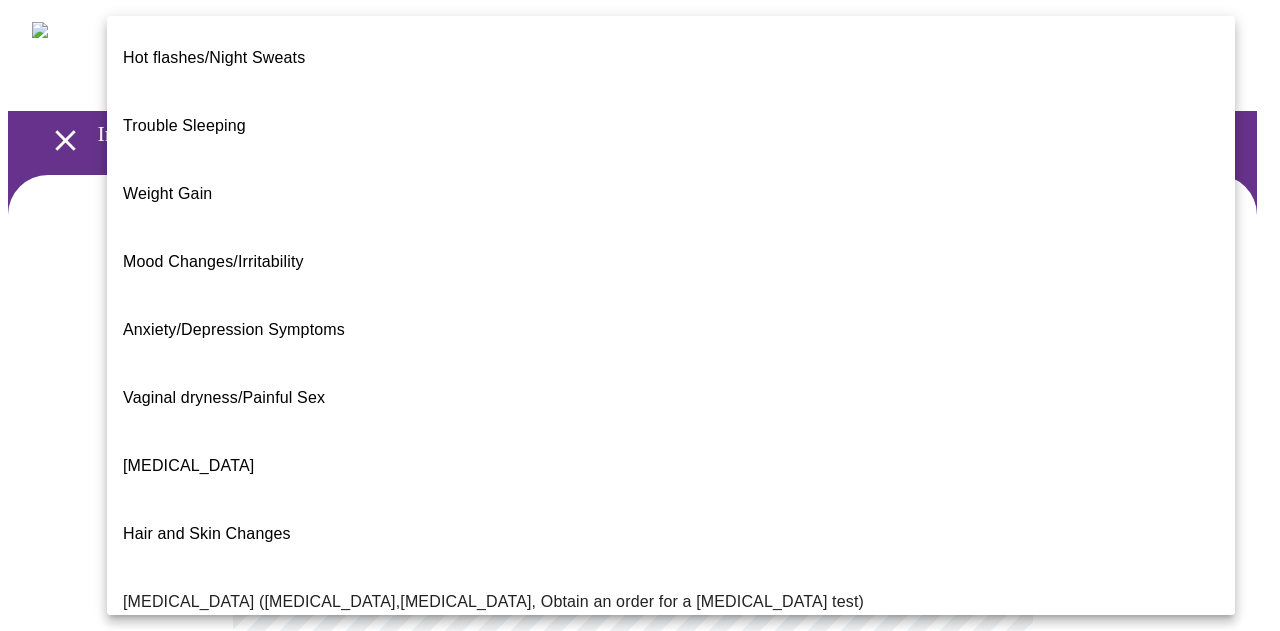 click on "Hot flashes/Night Sweats" at bounding box center (214, 57) 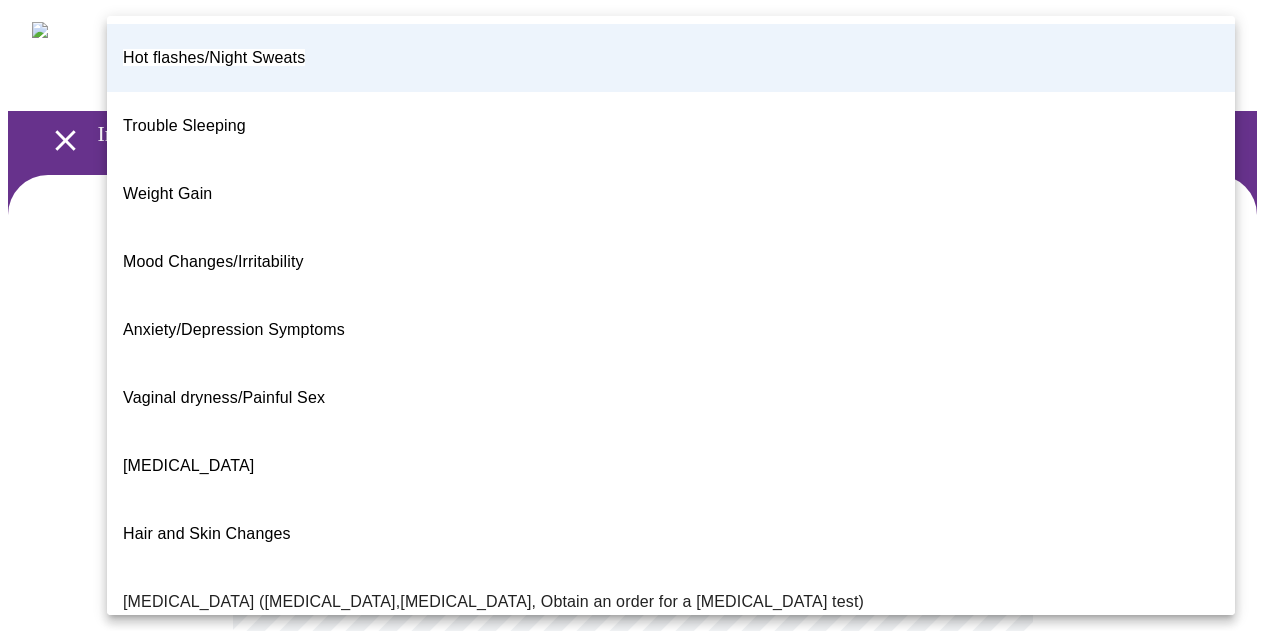 click on "MyMenopauseRx Appointments Messaging Labs Uploads Medications Community Refer a Friend Hi [PERSON_NAME]   Intake Questions for [DATE] 11:20am-11:40am 2  /  13 Settings Billing Invoices Log out Hot flashes/Night Sweats
Trouble Sleeping
Weight Gain
Mood Changes/Irritability
Anxiety/Depression Symptoms
Vaginal dryness/Painful Sex
[MEDICAL_DATA]
Hair and Skin Changes
[MEDICAL_DATA] ([MEDICAL_DATA],[MEDICAL_DATA], Obtain an order for a [MEDICAL_DATA] test)
Metabolic Health ([MEDICAL_DATA], [MEDICAL_DATA], [MEDICAL_DATA], Abnormal Lab Testing, Obtain an order for a Coronary Calcium Heart Scan)
Period Problems
[MEDICAL_DATA]
Orgasms are weak
UTI Symptoms
Vaginal Infection
[MEDICAL_DATA] (oral, genital)
[MEDICAL_DATA]
I feel great - just need a refill.
Other" at bounding box center (640, 616) 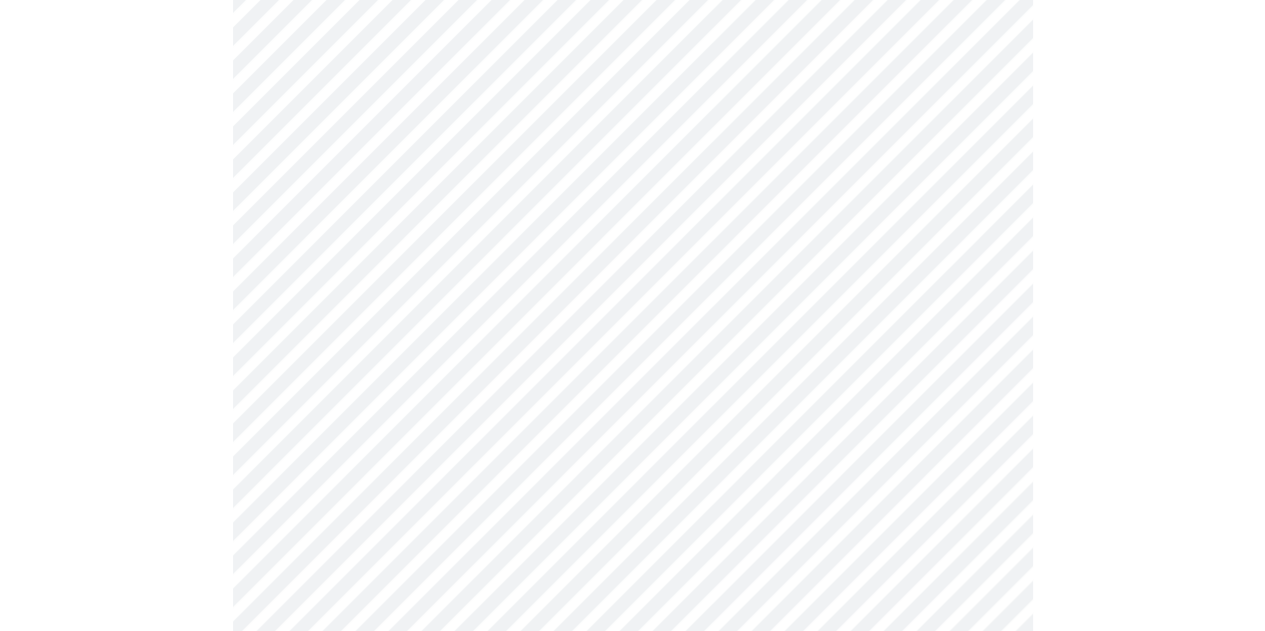 scroll, scrollTop: 321, scrollLeft: 0, axis: vertical 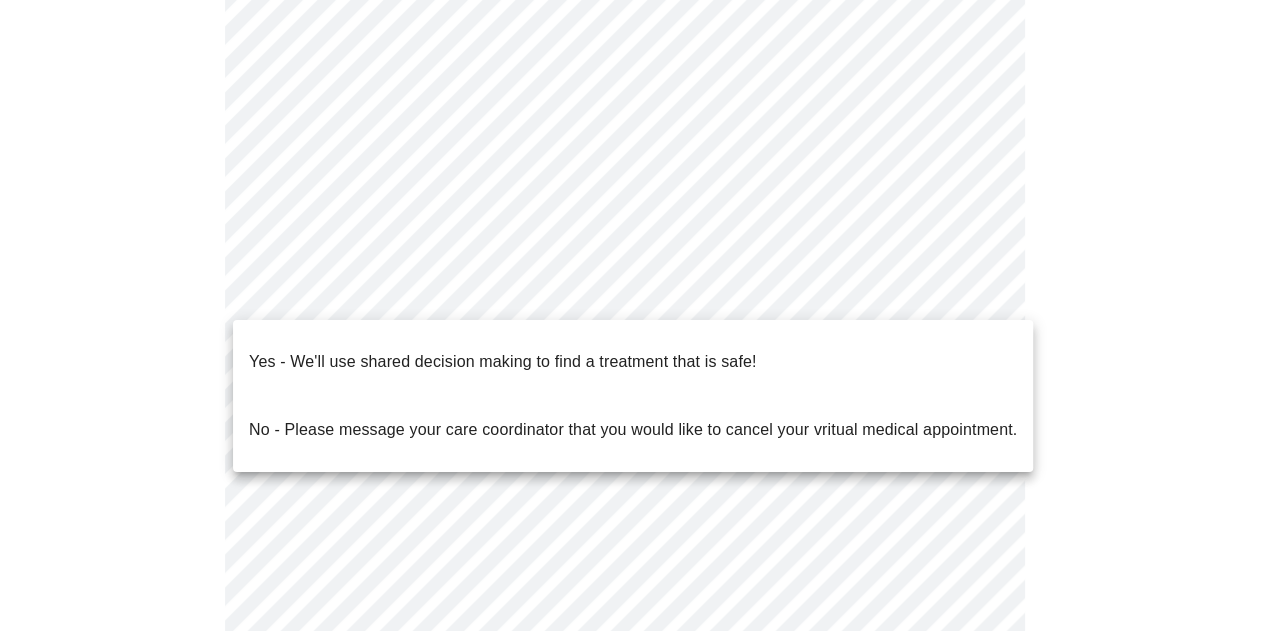 click on "MyMenopauseRx Appointments Messaging Labs Uploads Medications Community Refer a Friend Hi [PERSON_NAME]   Intake Questions for [DATE] 11:20am-11:40am 2  /  13 Settings Billing Invoices Log out Yes - We'll use shared decision making to find a treatment that is safe!
No - Please message your care coordinator that you would like to cancel your vritual medical appointment." at bounding box center (632, 295) 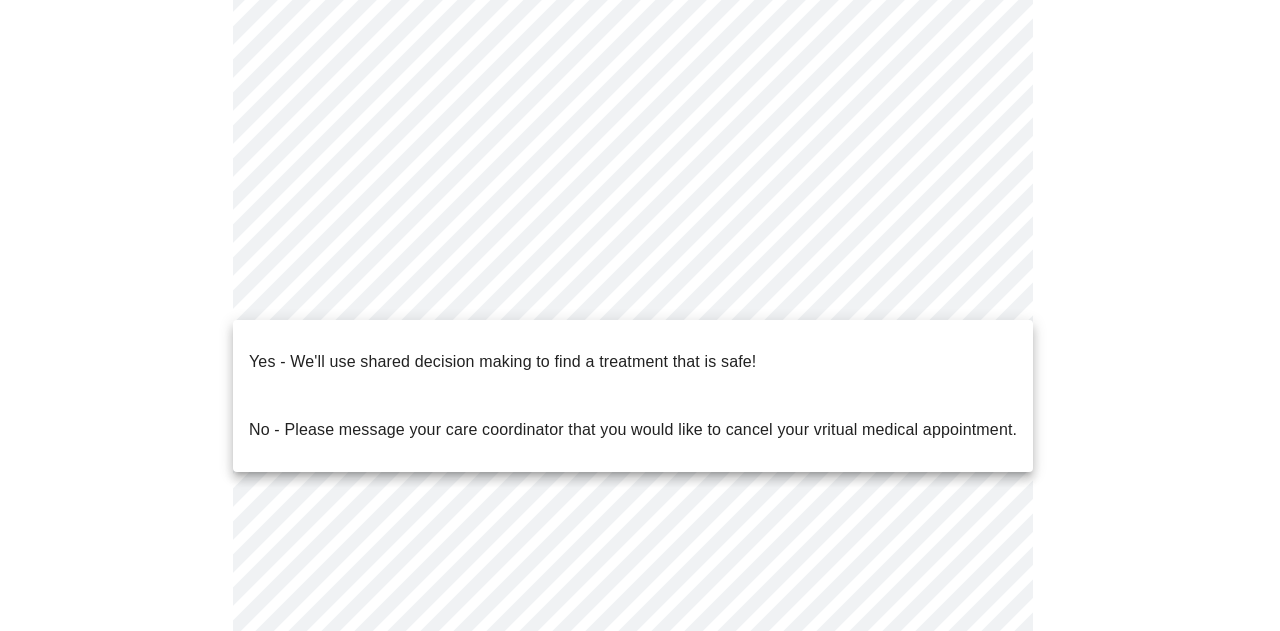 click on "Yes - We'll use shared decision making to find a treatment that is safe!" at bounding box center (502, 362) 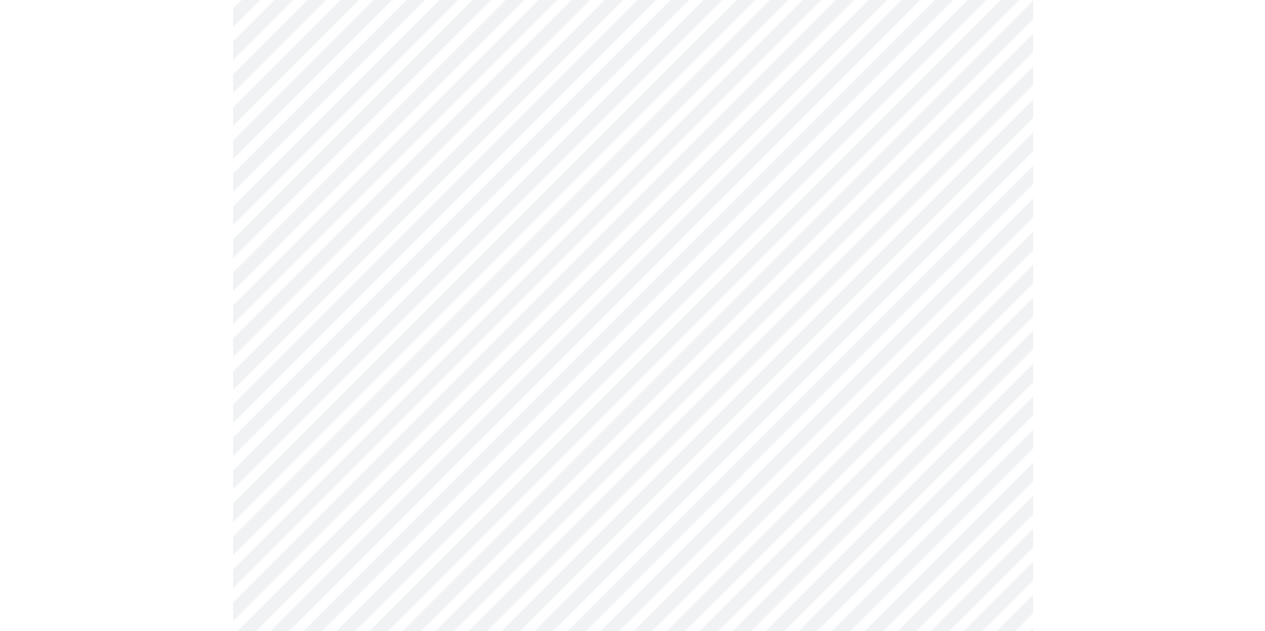 scroll, scrollTop: 454, scrollLeft: 0, axis: vertical 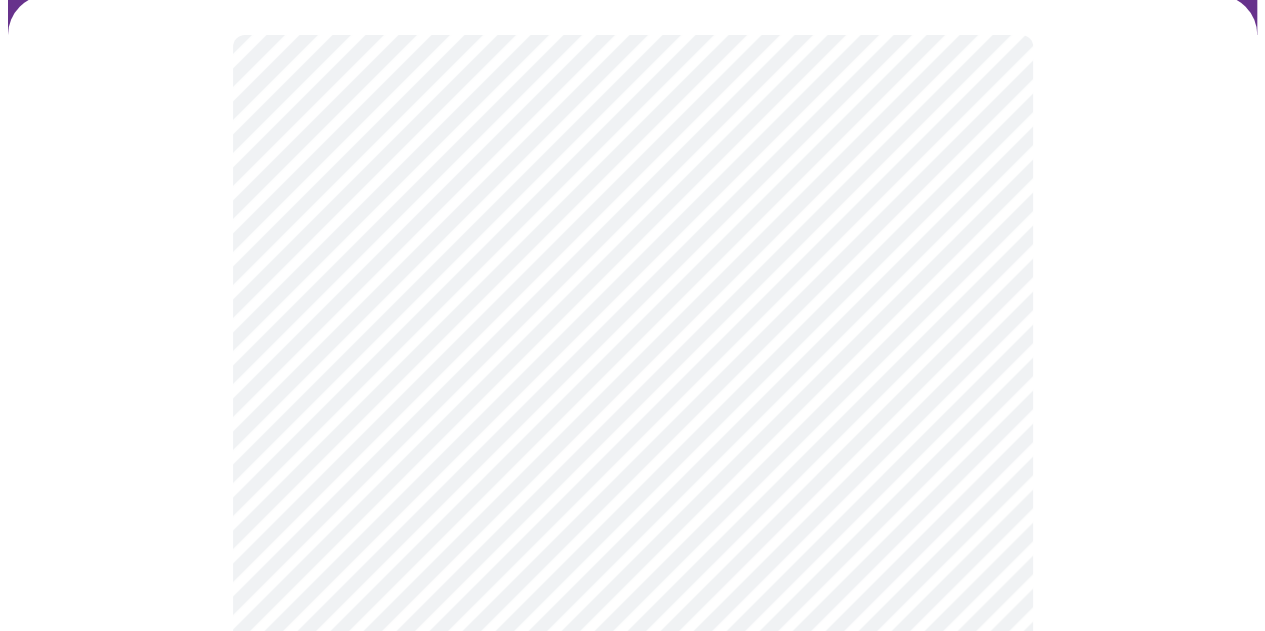click on "MyMenopauseRx Appointments Messaging Labs Uploads Medications Community Refer a Friend Hi [PERSON_NAME]   Intake Questions for [DATE] 11:20am-11:40am 2  /  13 Settings Billing Invoices Log out" at bounding box center (632, 409) 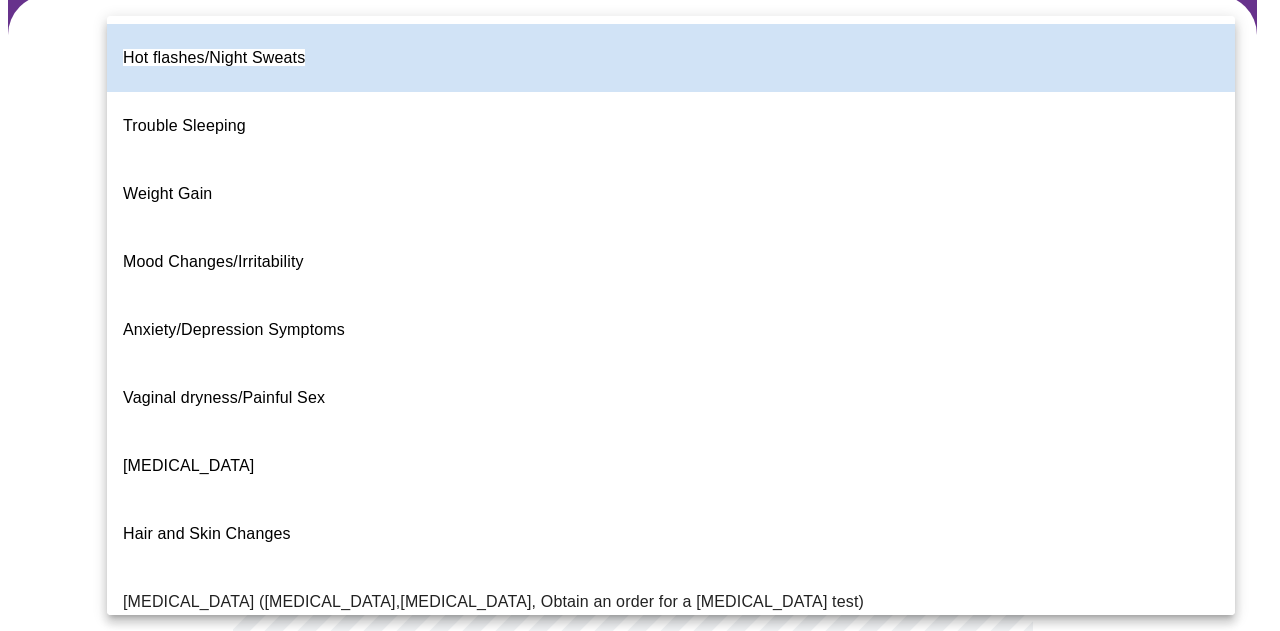 click at bounding box center (640, 315) 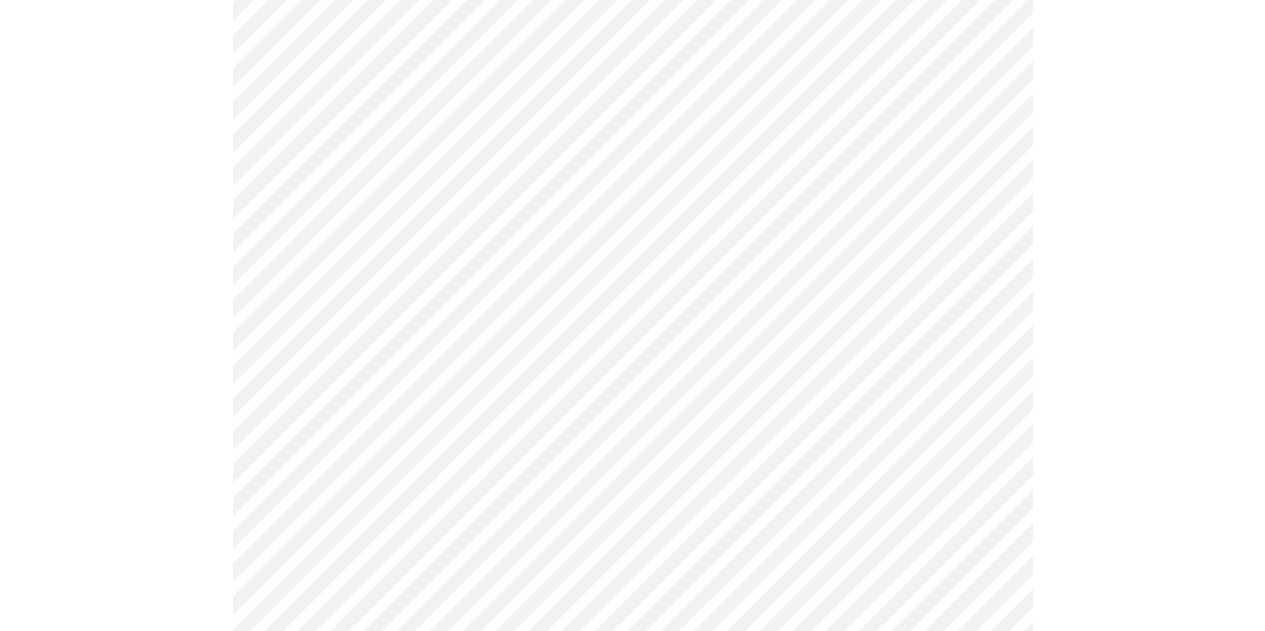 scroll, scrollTop: 493, scrollLeft: 0, axis: vertical 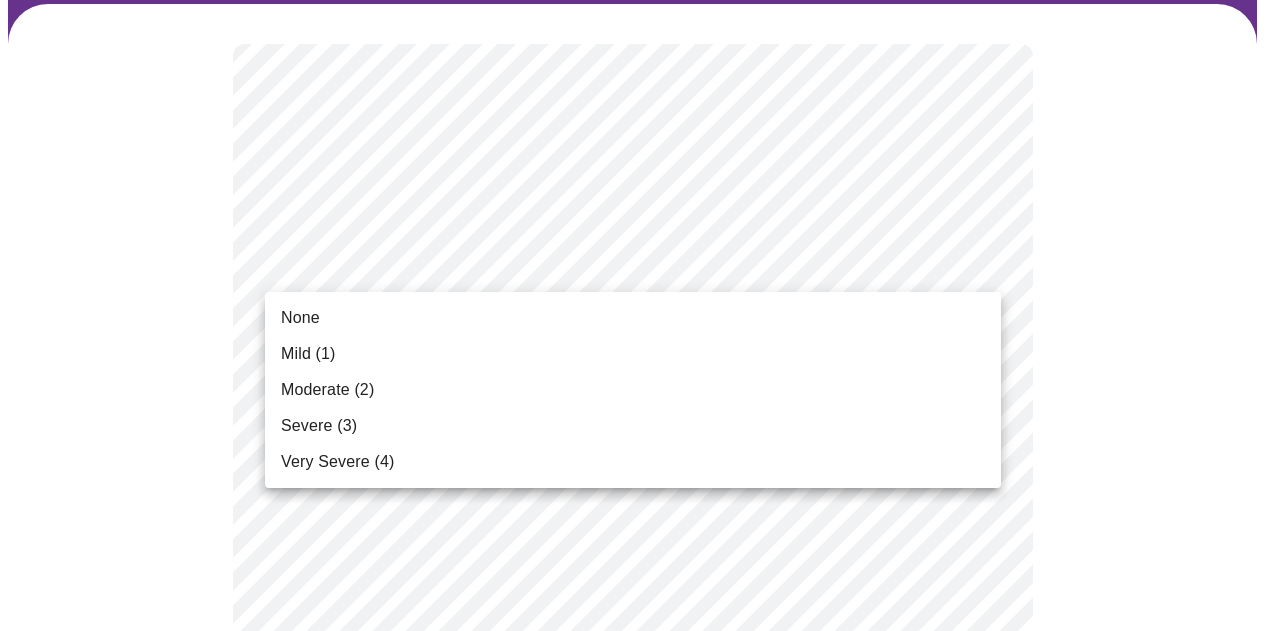 click on "MyMenopauseRx Appointments Messaging Labs Uploads Medications Community Refer a Friend Hi [PERSON_NAME]   Intake Questions for [DATE] 11:20am-11:40am 3  /  13 Settings Billing Invoices Log out None Mild (1) Moderate (2) Severe (3)  Very Severe (4)" at bounding box center (640, 1202) 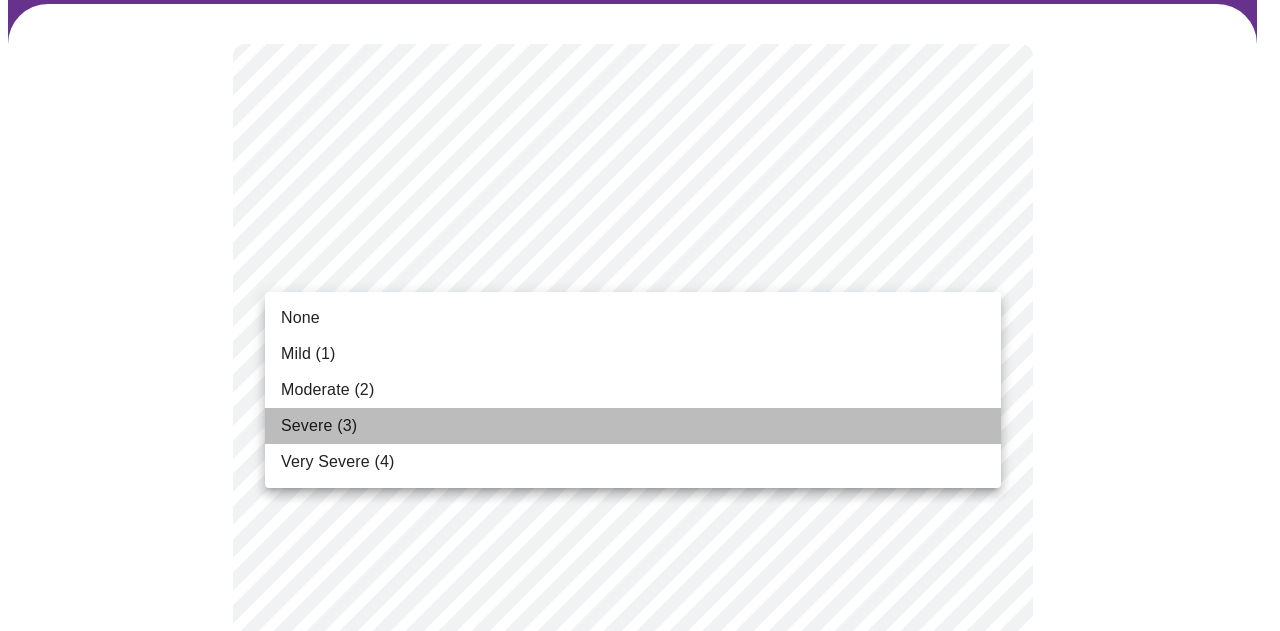 click on "Severe (3)" at bounding box center (633, 426) 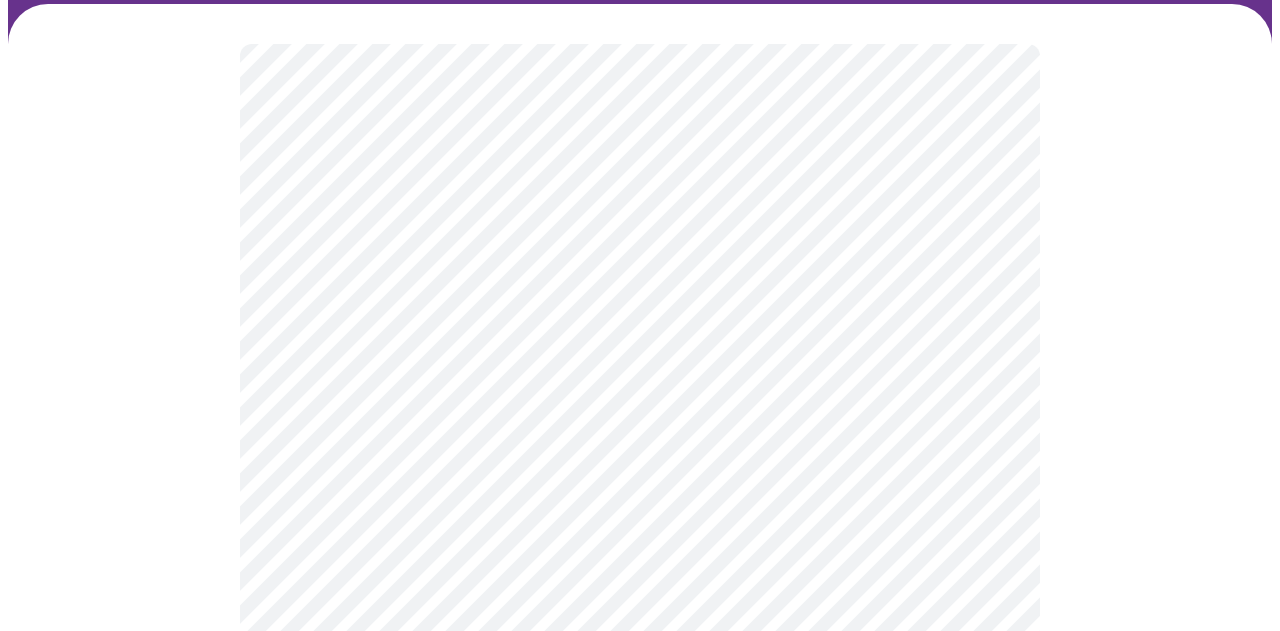 click on "MyMenopauseRx Appointments Messaging Labs Uploads Medications Community Refer a Friend Hi [PERSON_NAME]   Intake Questions for [DATE] 11:20am-11:40am 3  /  13 Settings Billing Invoices Log out" at bounding box center [640, 1166] 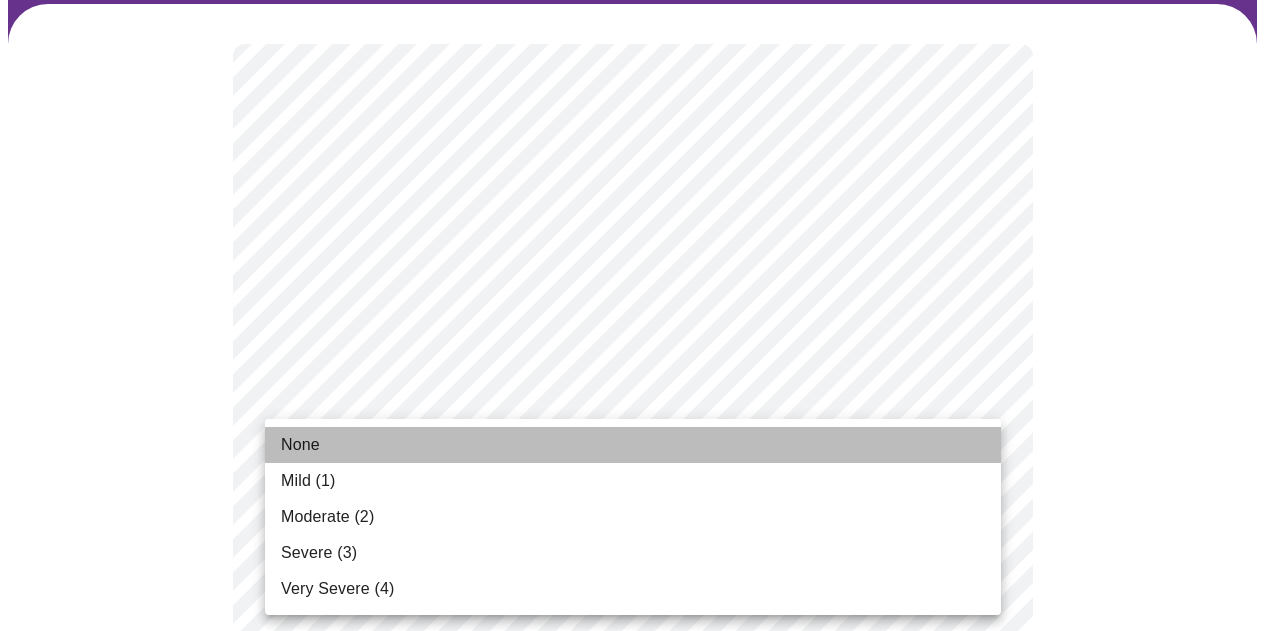 click on "None" at bounding box center [633, 445] 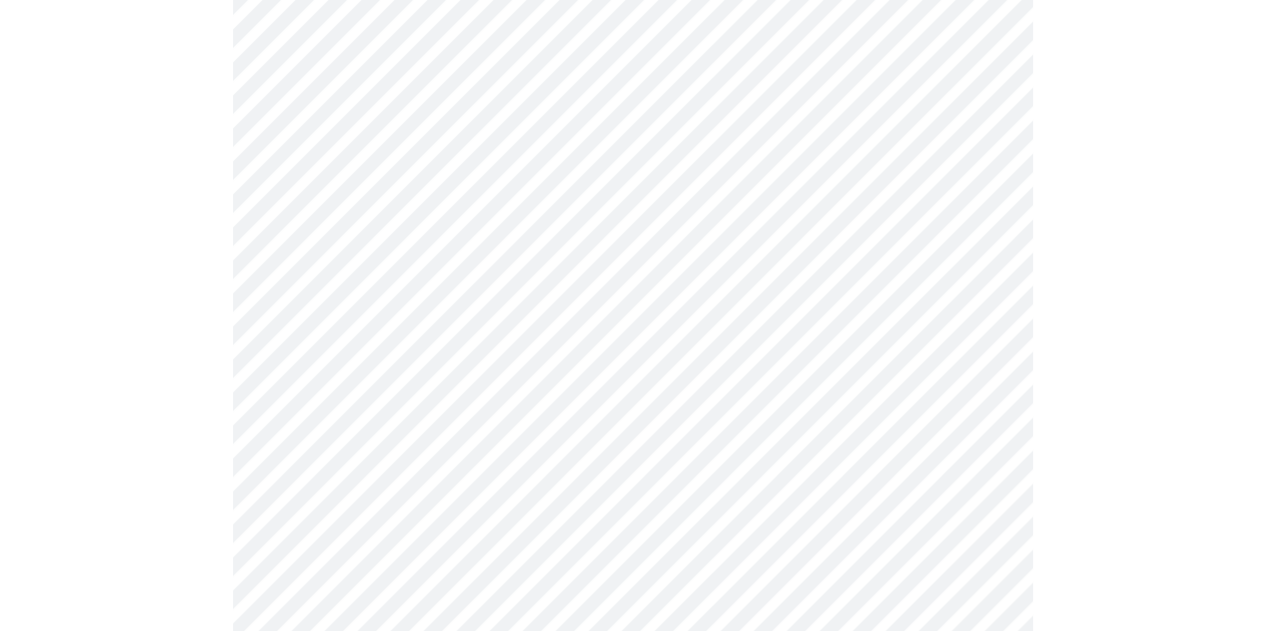 scroll, scrollTop: 526, scrollLeft: 0, axis: vertical 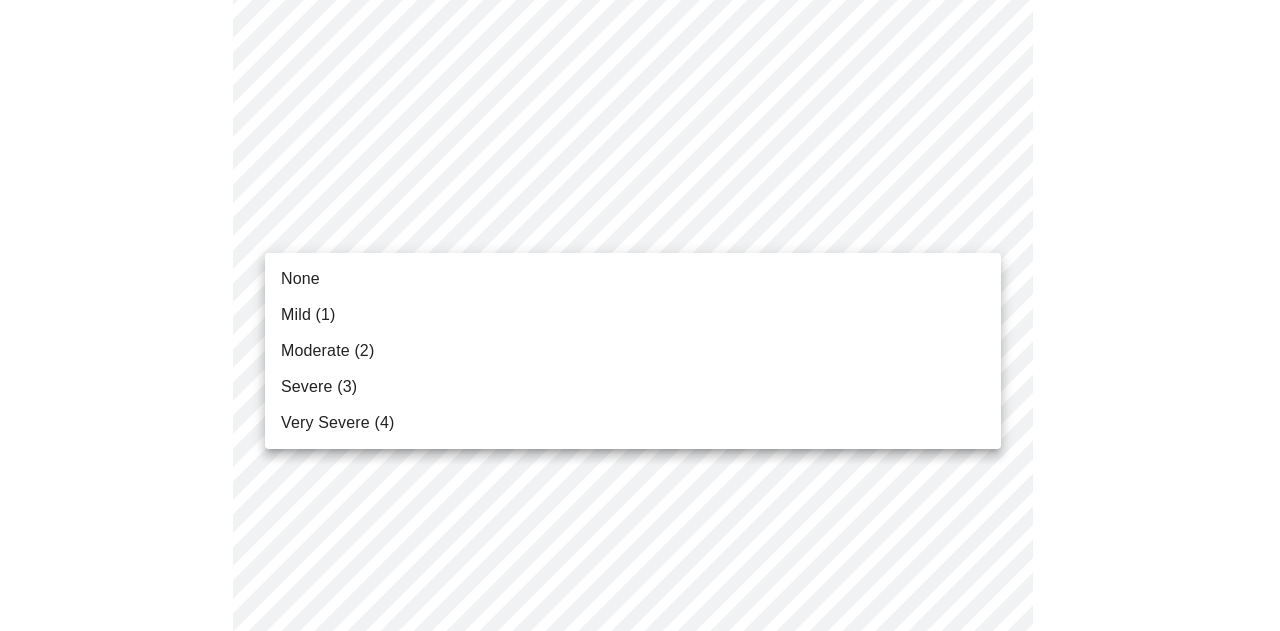 click on "MyMenopauseRx Appointments Messaging Labs Uploads Medications Community Refer a Friend Hi [PERSON_NAME]   Intake Questions for [DATE] 11:20am-11:40am 3  /  13 Settings Billing Invoices Log out None Mild (1) Moderate (2) Severe (3) Very Severe (4)" at bounding box center [640, 797] 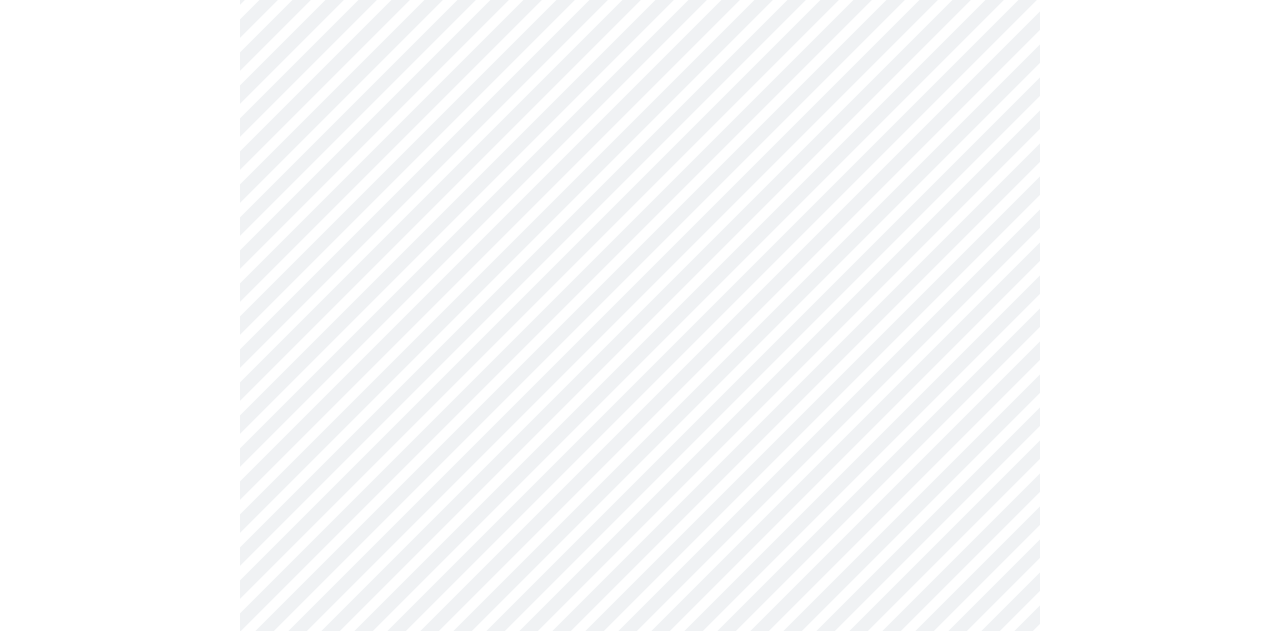 click on "MyMenopauseRx Appointments Messaging Labs Uploads Medications Community Refer a Friend Hi [PERSON_NAME]   Intake Questions for [DATE] 11:20am-11:40am 3  /  13 Settings Billing Invoices Log out" at bounding box center (640, 784) 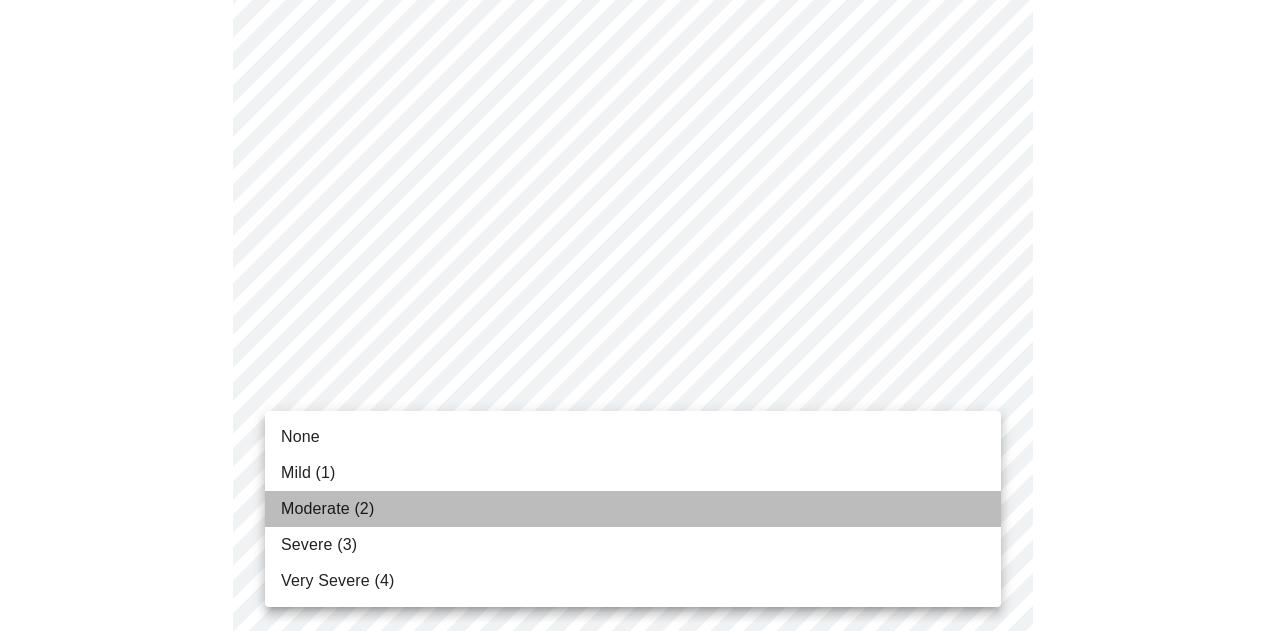 click on "Moderate (2)" at bounding box center [633, 509] 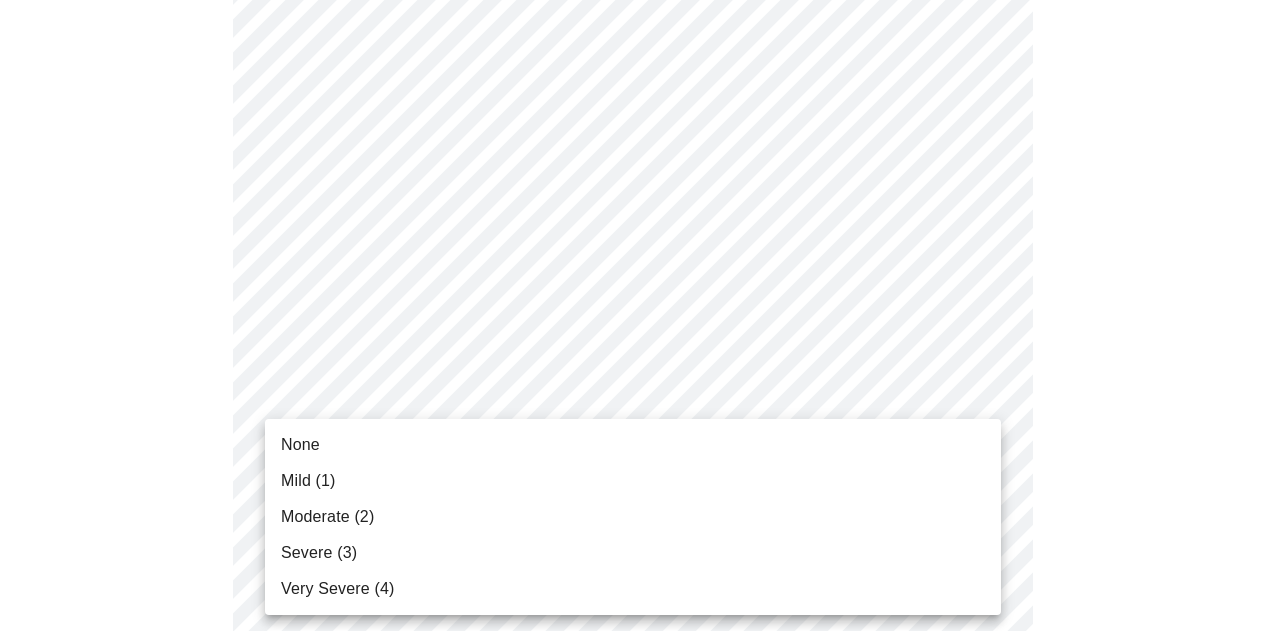 click on "MyMenopauseRx Appointments Messaging Labs Uploads Medications Community Refer a Friend Hi [PERSON_NAME]   Intake Questions for [DATE] 11:20am-11:40am 3  /  13 Settings Billing Invoices Log out None Mild (1) Moderate (2) Severe (3) Very Severe (4)" at bounding box center (640, 770) 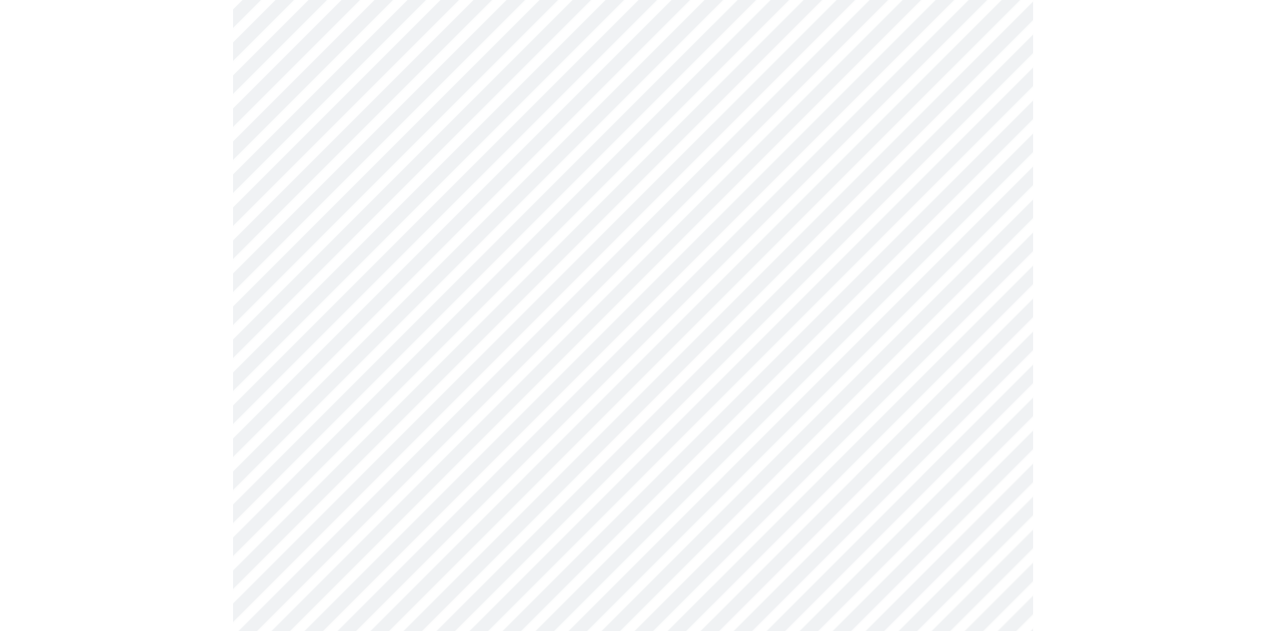 scroll, scrollTop: 896, scrollLeft: 0, axis: vertical 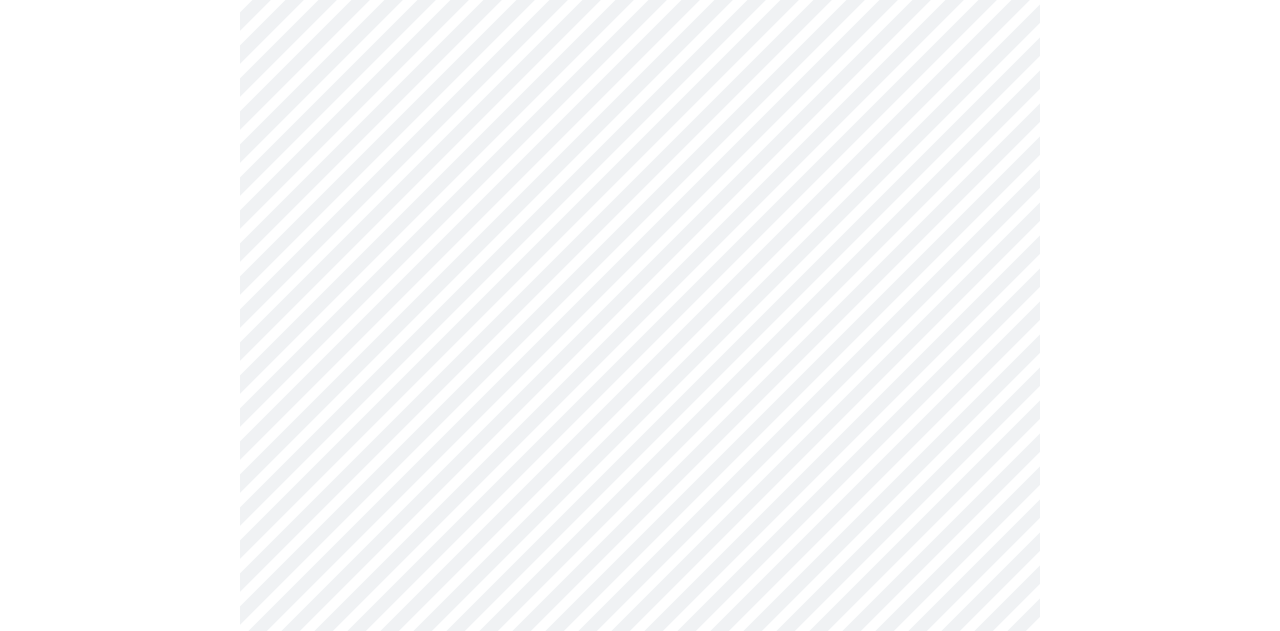 click on "MyMenopauseRx Appointments Messaging Labs Uploads Medications Community Refer a Friend Hi [PERSON_NAME]   Intake Questions for [DATE] 11:20am-11:40am 3  /  13 Settings Billing Invoices Log out" at bounding box center (640, 386) 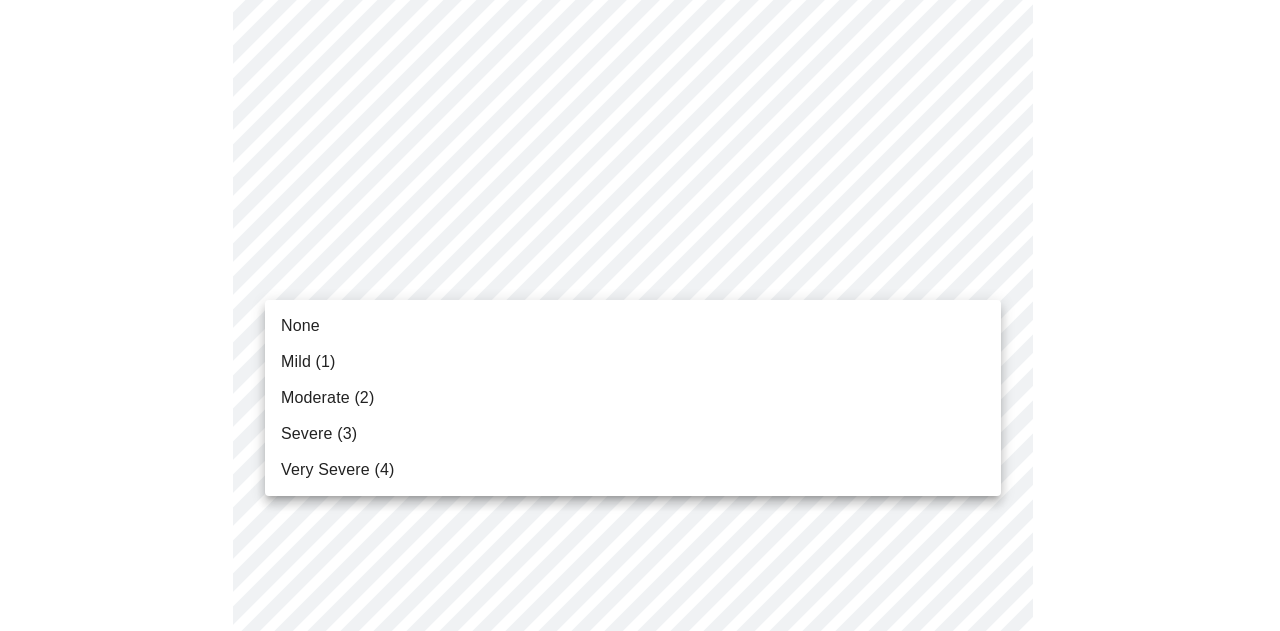 click on "Severe (3)" at bounding box center (633, 434) 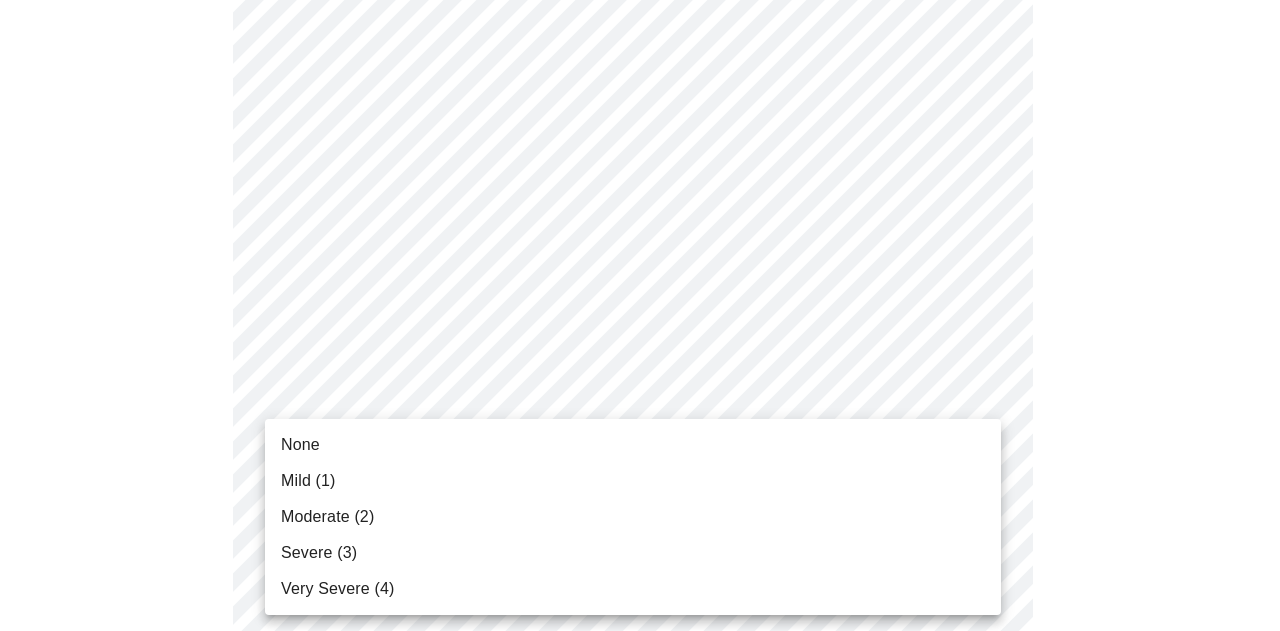 click on "MyMenopauseRx Appointments Messaging Labs Uploads Medications Community Refer a Friend Hi [PERSON_NAME]   Intake Questions for [DATE] 11:20am-11:40am 3  /  13 Settings Billing Invoices Log out None Mild (1) Moderate (2) Severe (3) Very Severe (4)" at bounding box center (640, 372) 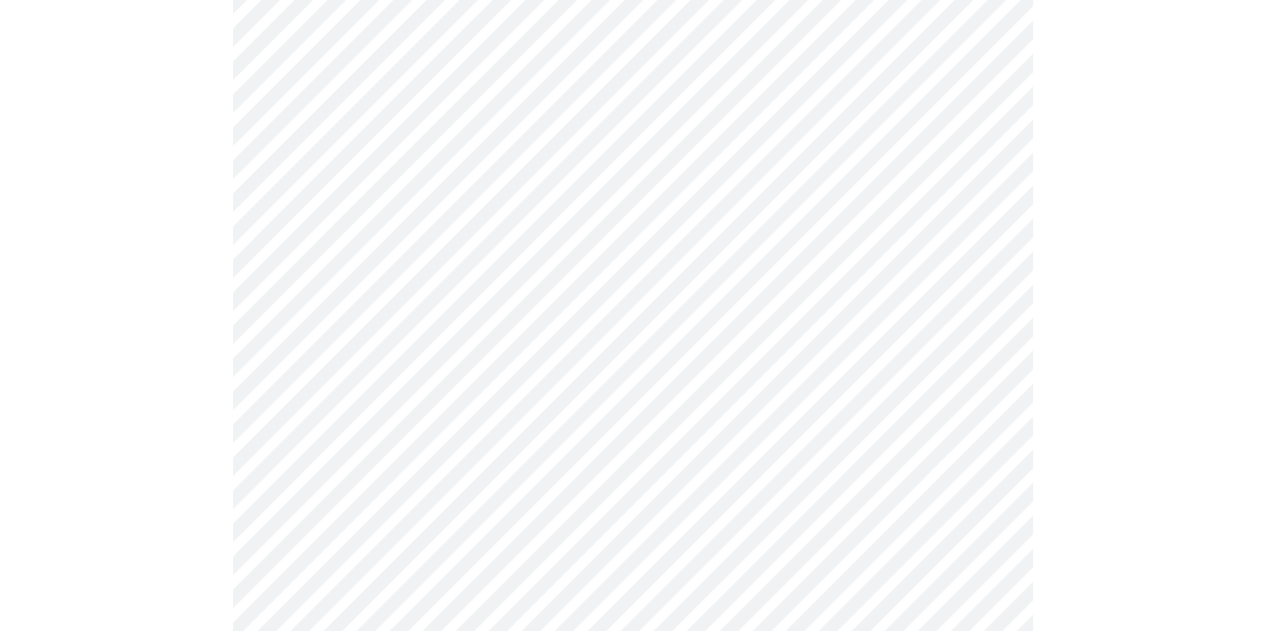 scroll, scrollTop: 1190, scrollLeft: 0, axis: vertical 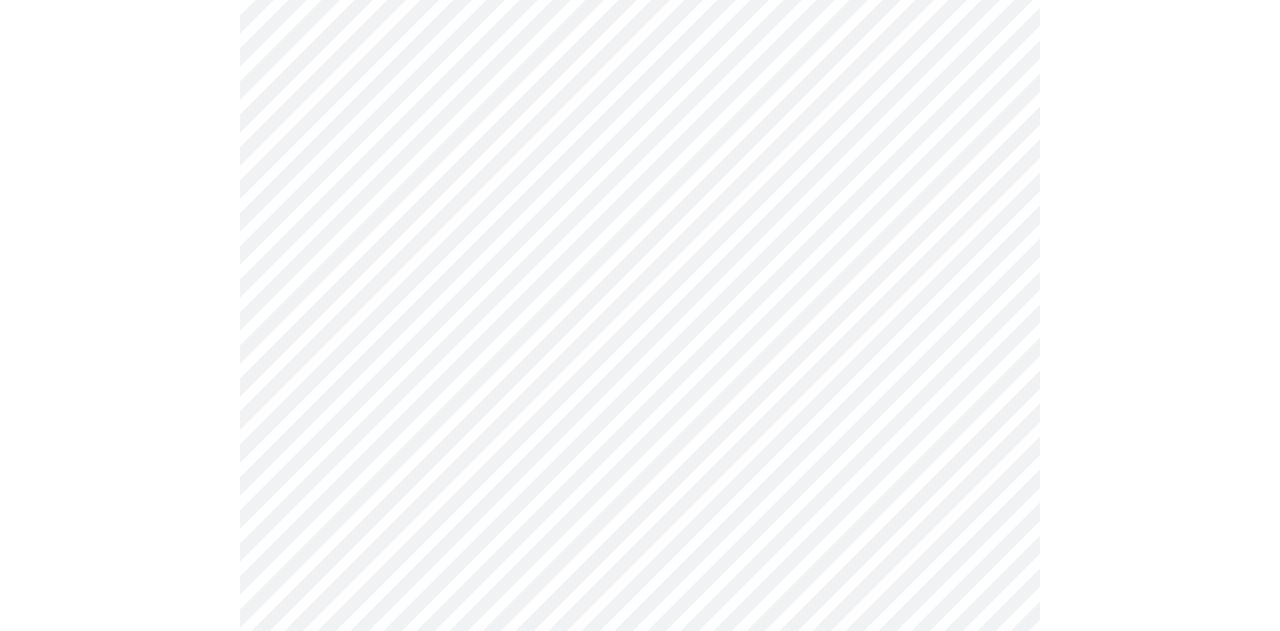 click on "MyMenopauseRx Appointments Messaging Labs Uploads Medications Community Refer a Friend Hi [PERSON_NAME]   Intake Questions for [DATE] 11:20am-11:40am 3  /  13 Settings Billing Invoices Log out" at bounding box center [640, 64] 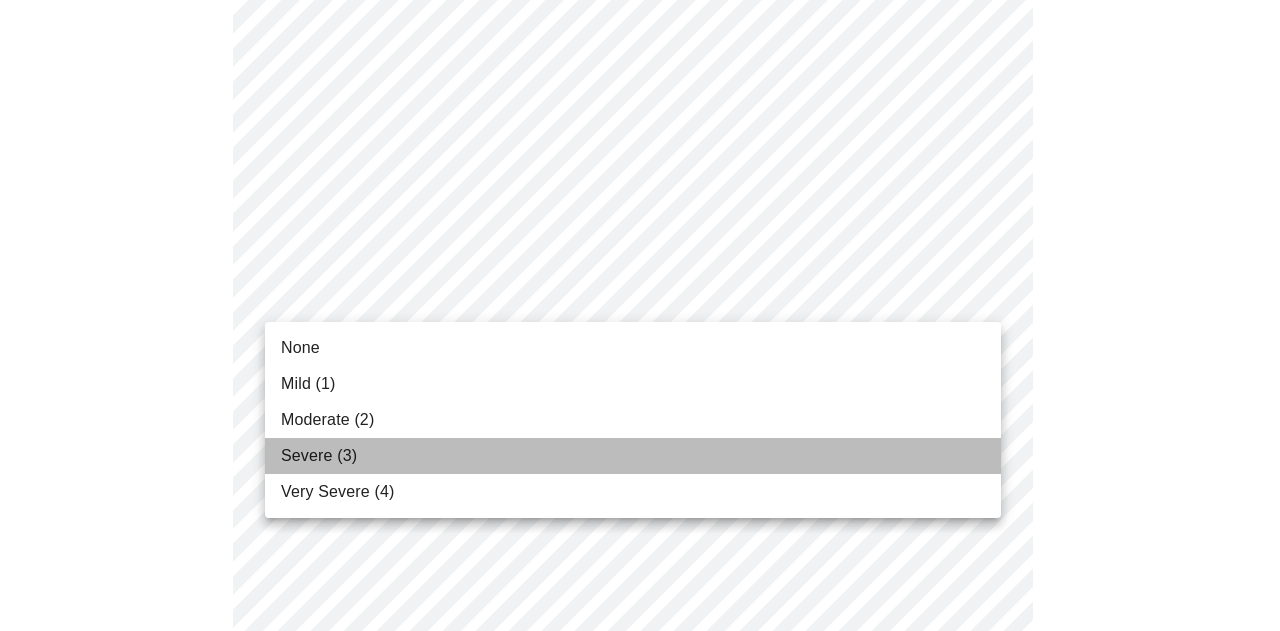 click on "Severe (3)" at bounding box center (633, 456) 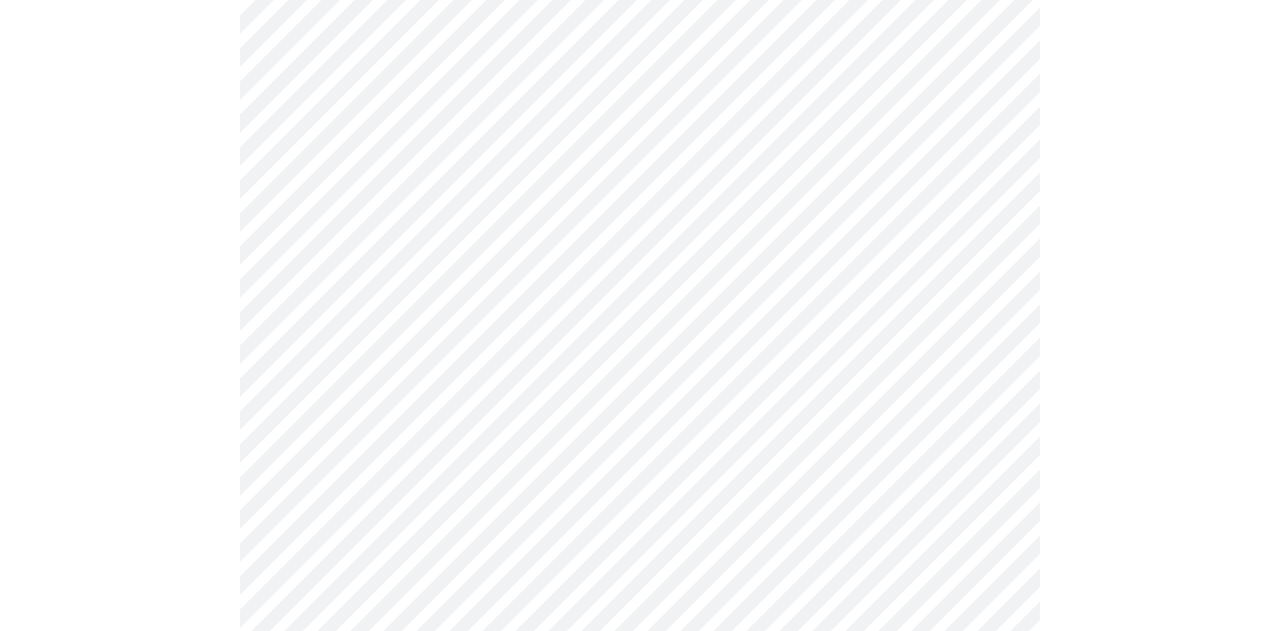 click on "MyMenopauseRx Appointments Messaging Labs Uploads Medications Community Refer a Friend Hi [PERSON_NAME]   Intake Questions for [DATE] 11:20am-11:40am 3  /  13 Settings Billing Invoices Log out" at bounding box center (640, 50) 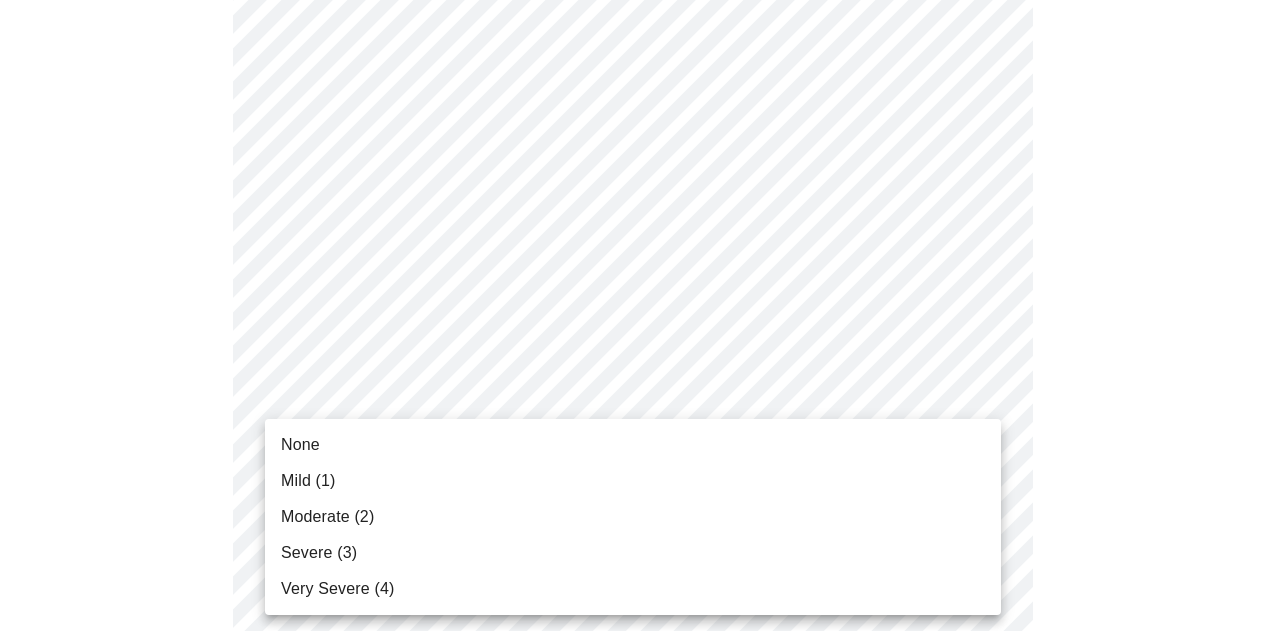 click on "None" at bounding box center (633, 445) 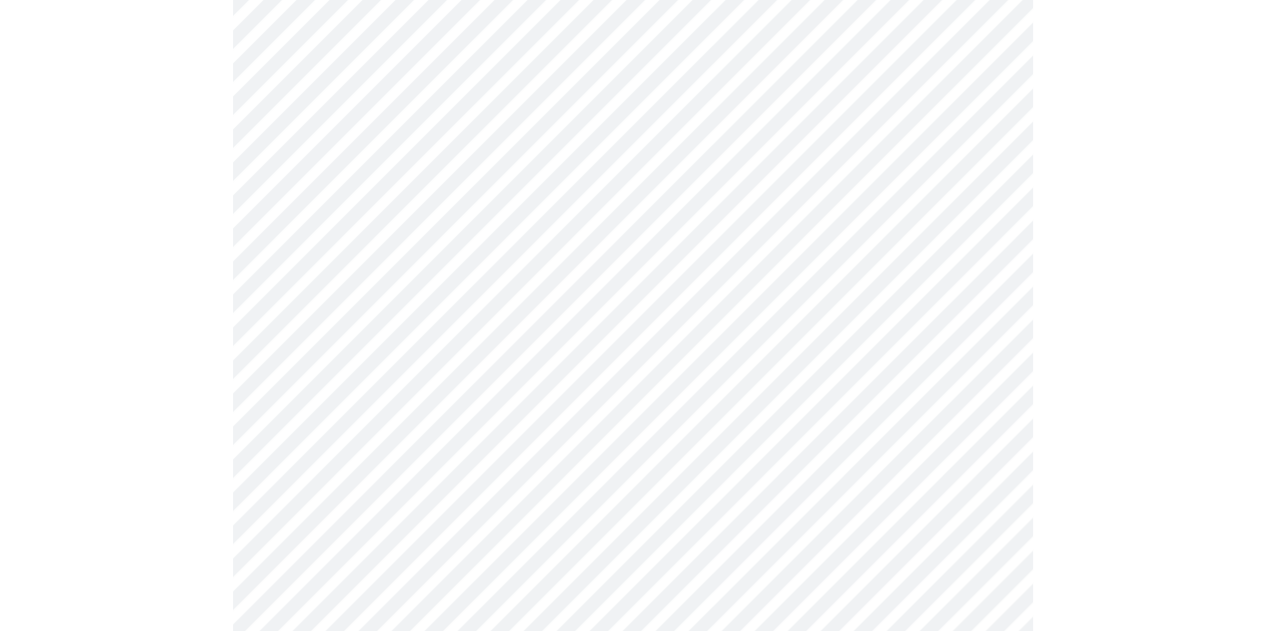 scroll, scrollTop: 1480, scrollLeft: 0, axis: vertical 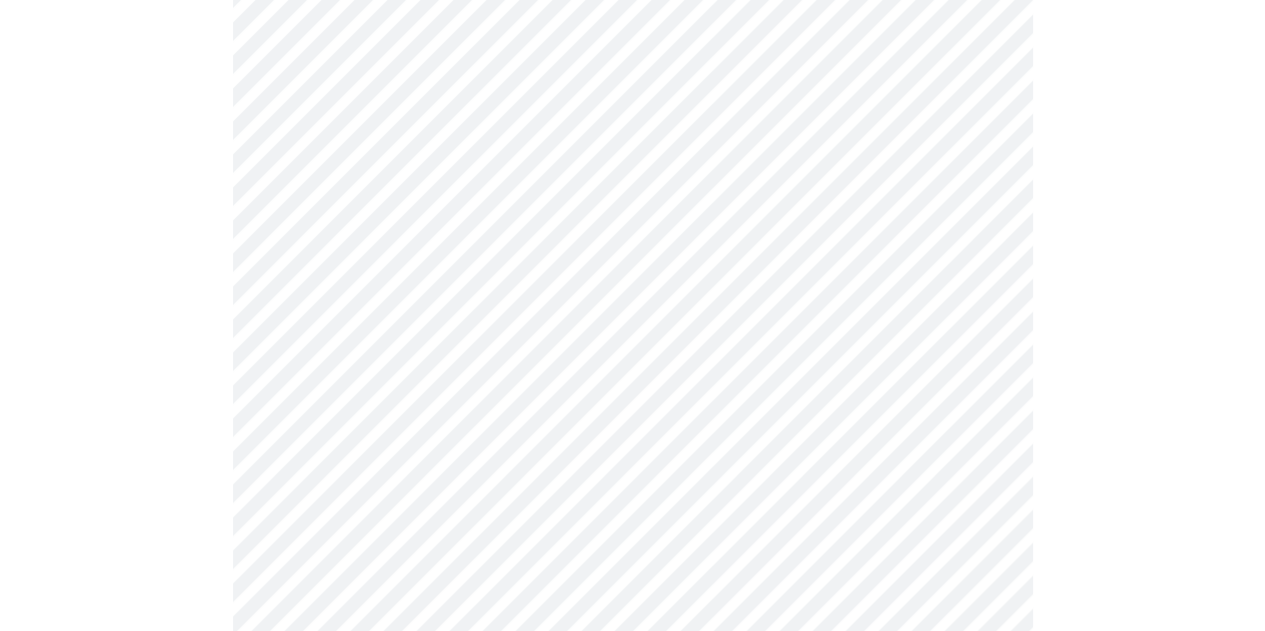 click on "MyMenopauseRx Appointments Messaging Labs Uploads Medications Community Refer a Friend Hi [PERSON_NAME]   Intake Questions for [DATE] 11:20am-11:40am 3  /  13 Settings Billing Invoices Log out" at bounding box center [632, -254] 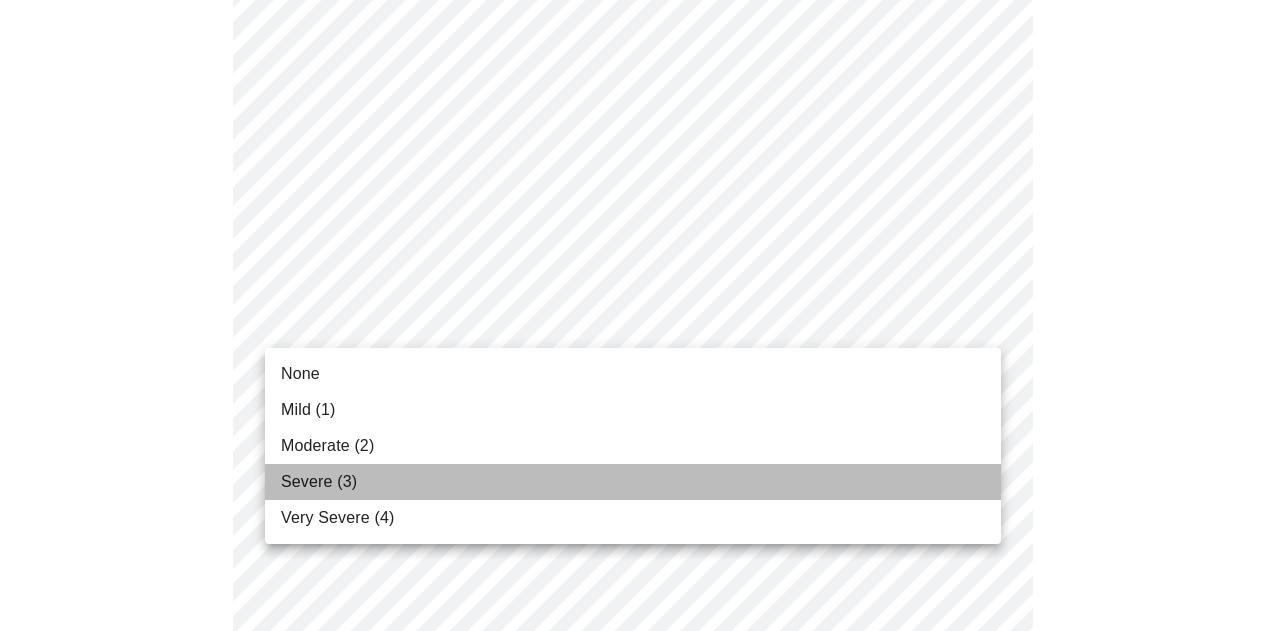 click on "Severe (3)" at bounding box center (633, 482) 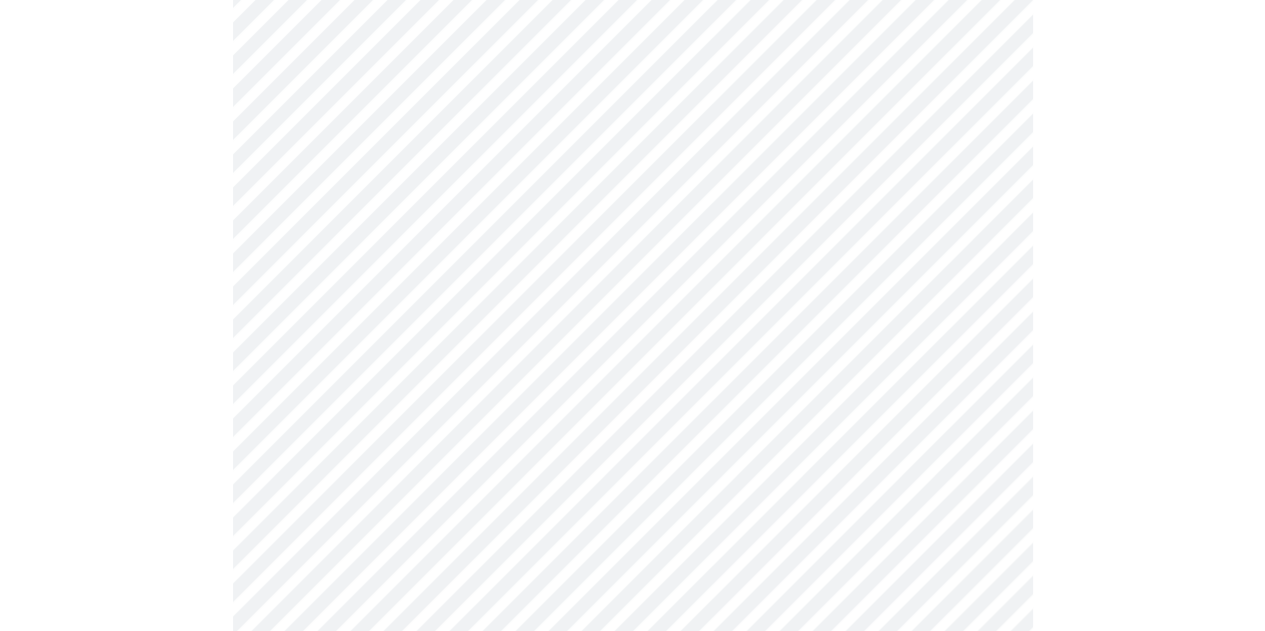 click on "MyMenopauseRx Appointments Messaging Labs Uploads Medications Community Refer a Friend Hi [PERSON_NAME]   Intake Questions for [DATE] 11:20am-11:40am 3  /  13 Settings Billing Invoices Log out" at bounding box center [632, -268] 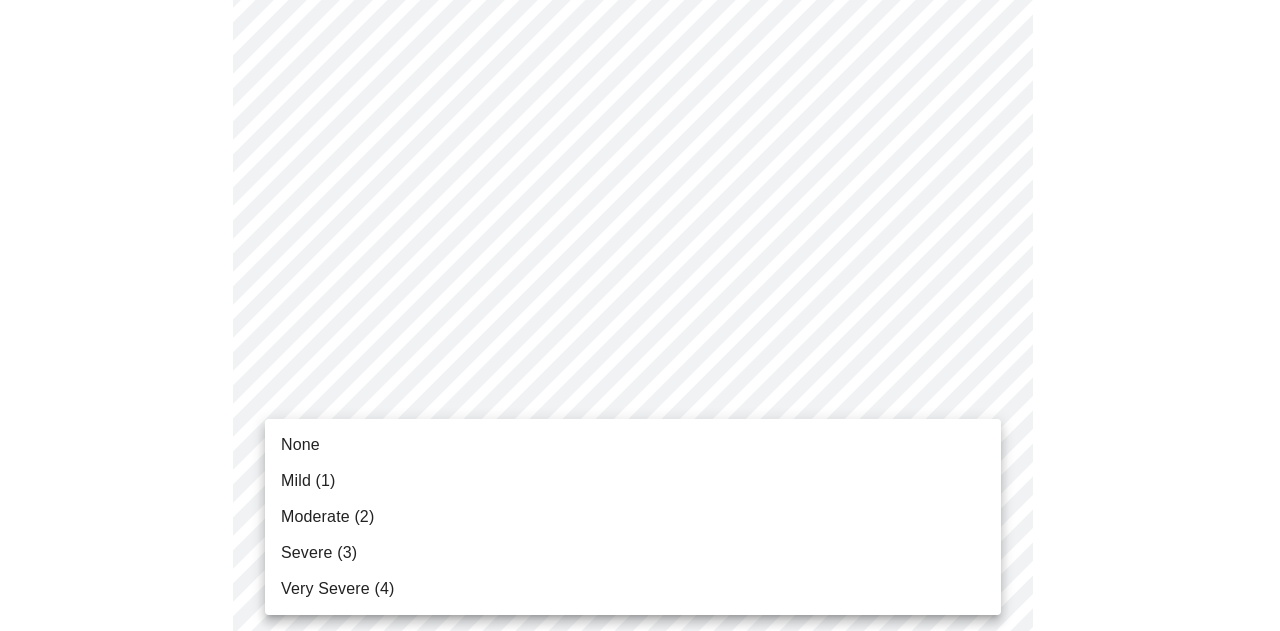 click on "Mild (1)" at bounding box center [633, 481] 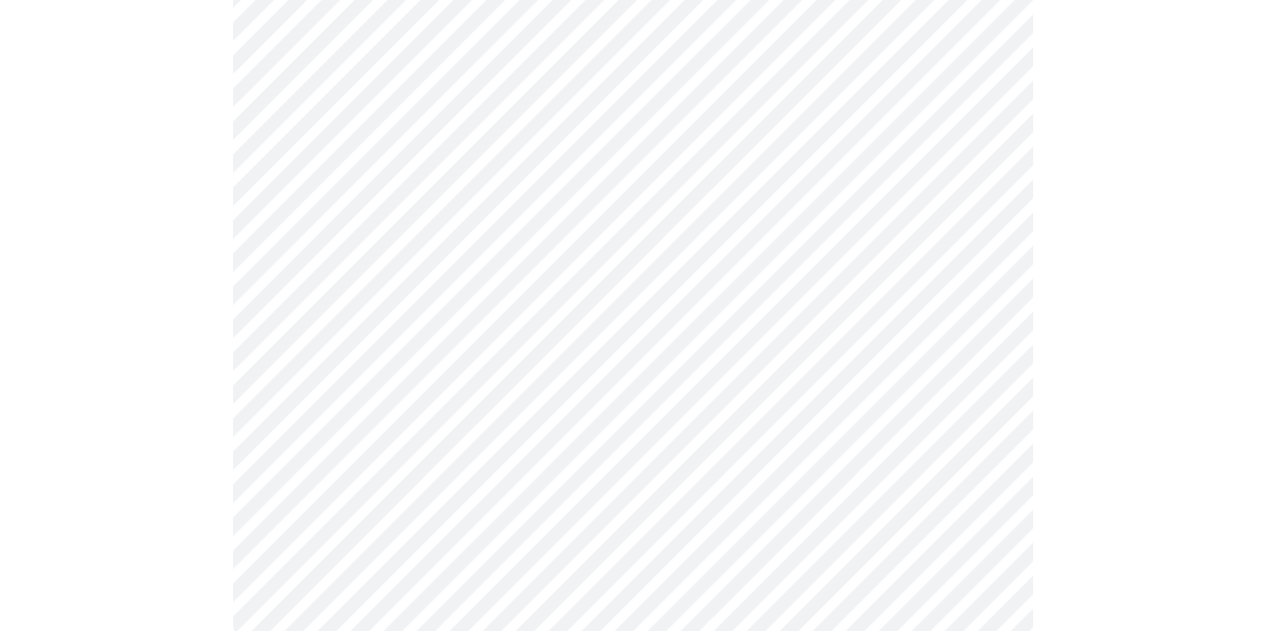scroll, scrollTop: 1720, scrollLeft: 0, axis: vertical 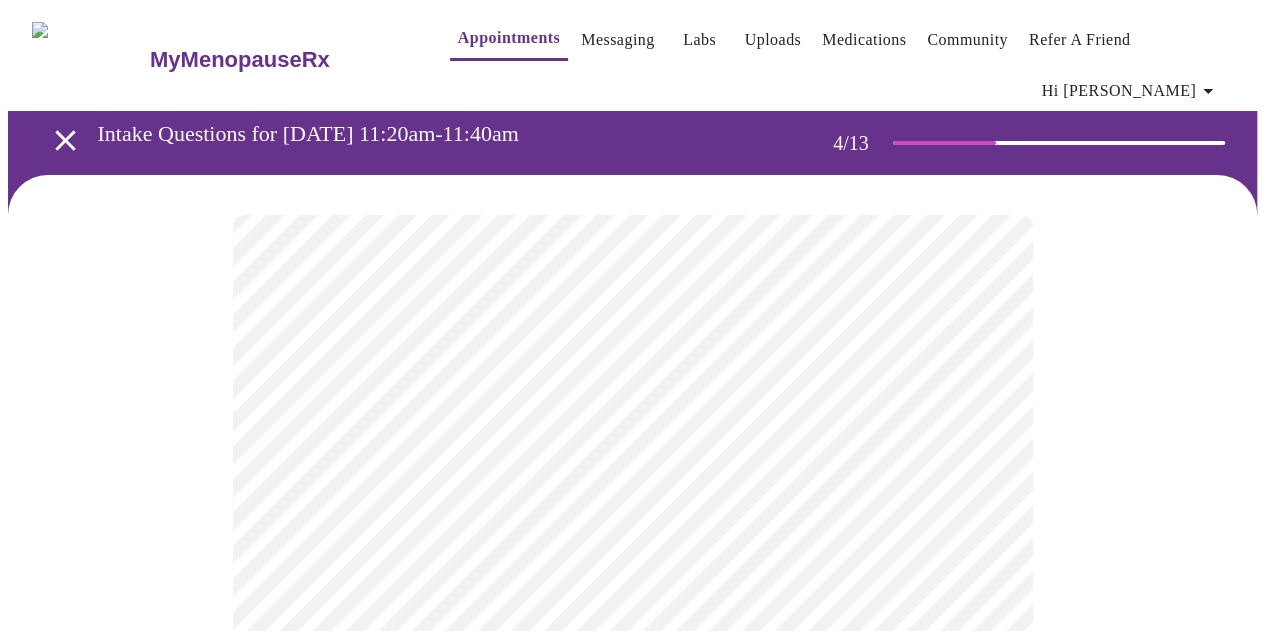drag, startPoint x: 1263, startPoint y: 105, endPoint x: 1266, endPoint y: 159, distance: 54.08327 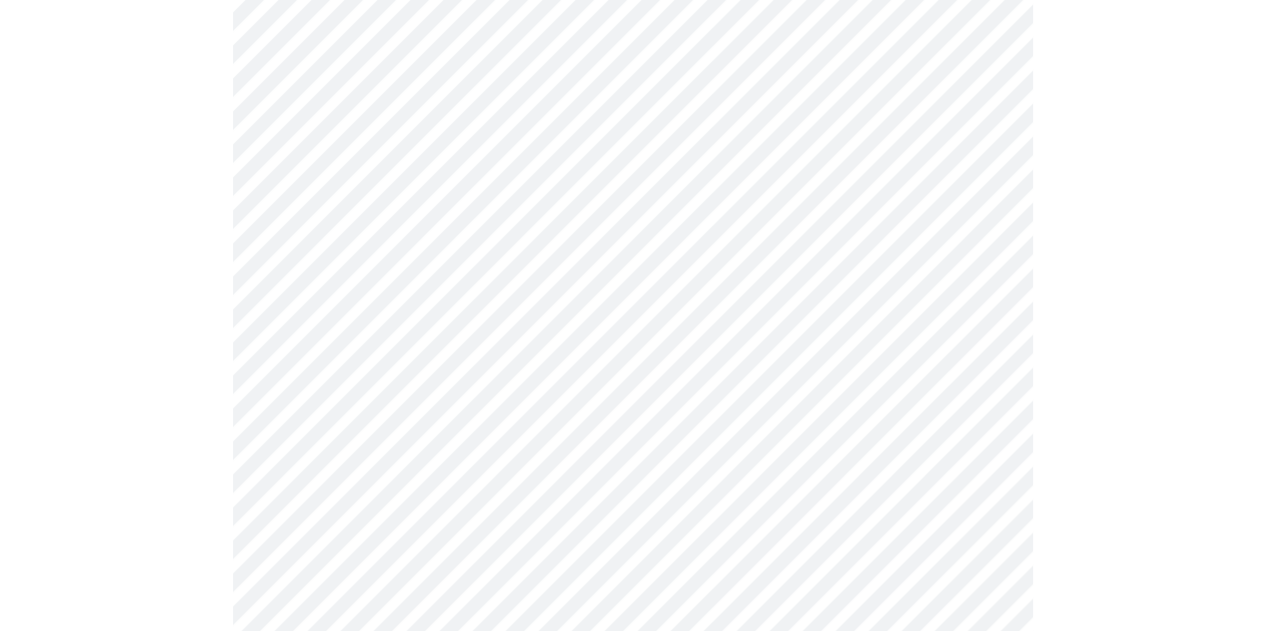 scroll, scrollTop: 506, scrollLeft: 0, axis: vertical 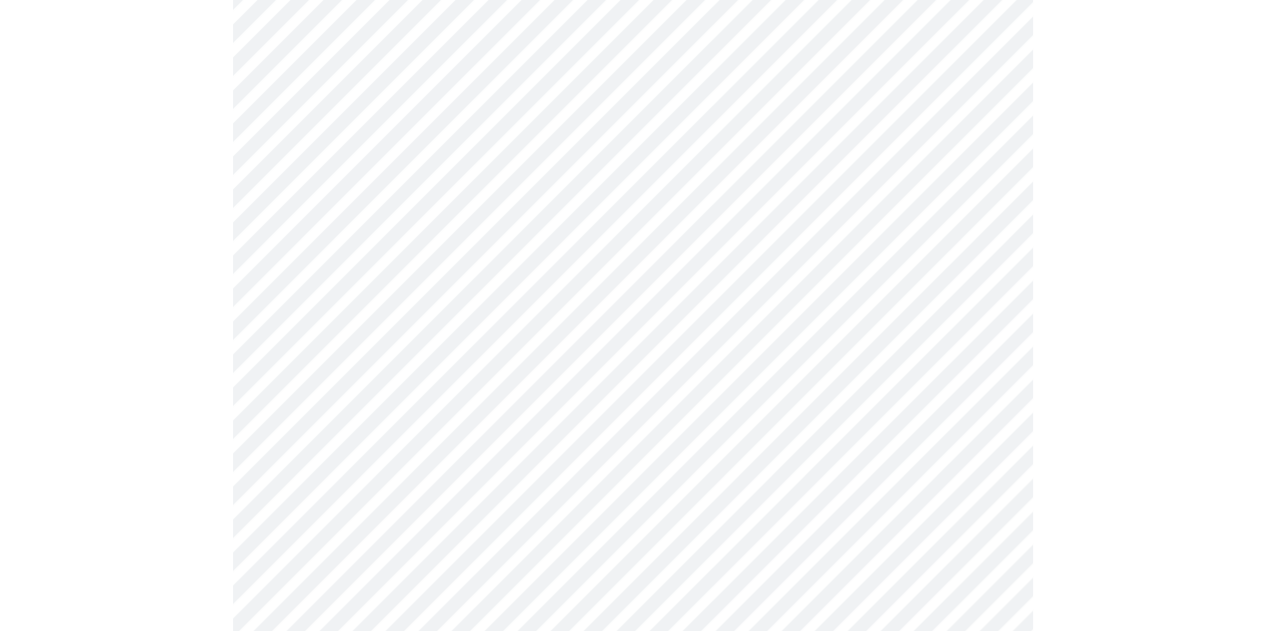 click on "MyMenopauseRx Appointments Messaging Labs Uploads Medications Community Refer a Friend Hi [PERSON_NAME]   Intake Questions for [DATE] 11:20am-11:40am 4  /  13 Settings Billing Invoices Log out" at bounding box center [632, 182] 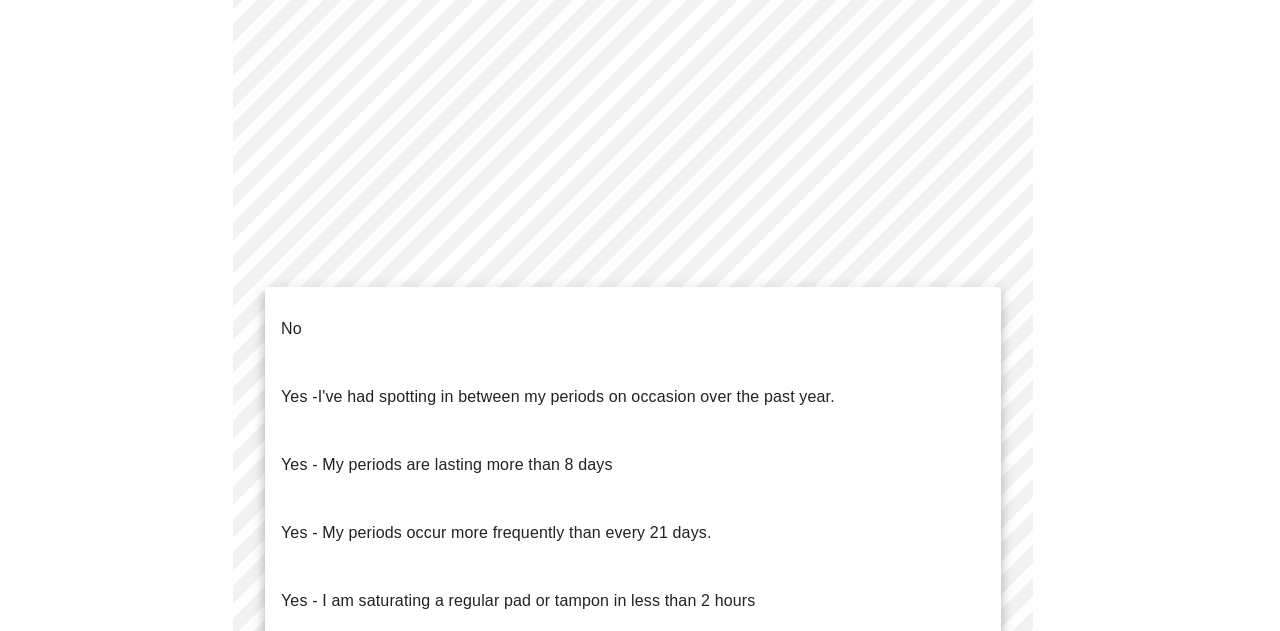 click on "No" at bounding box center [633, 329] 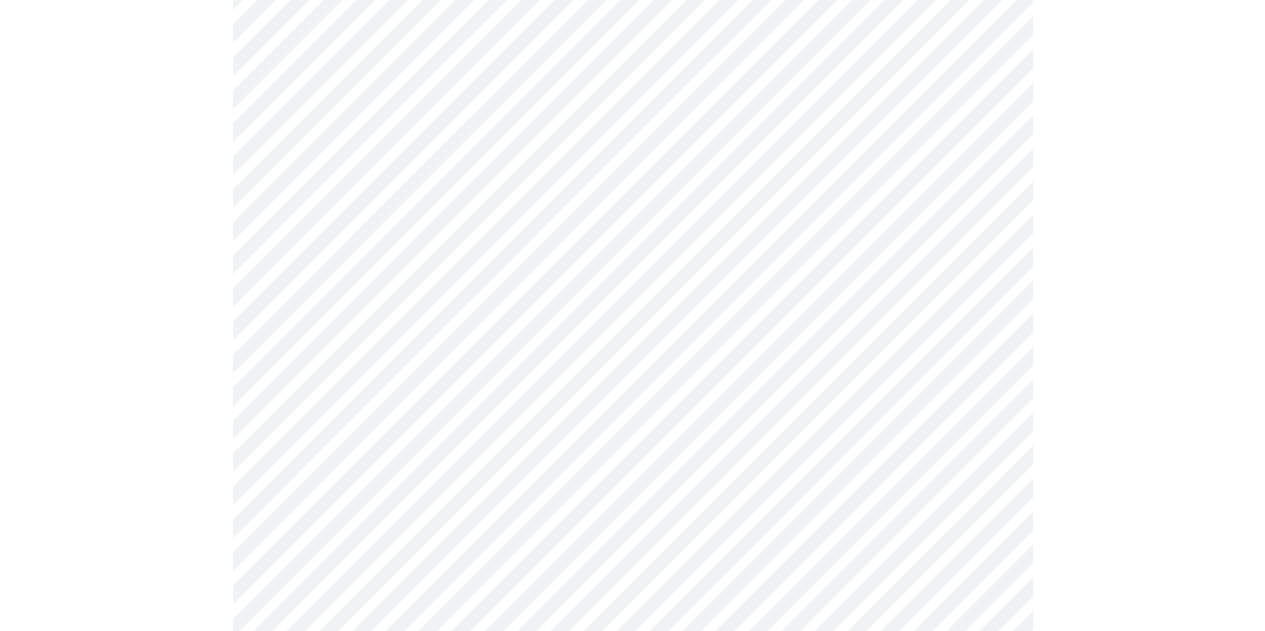 click on "MyMenopauseRx Appointments Messaging Labs Uploads Medications Community Refer a Friend Hi [PERSON_NAME]   Intake Questions for [DATE] 11:20am-11:40am 4  /  13 Settings Billing Invoices Log out" at bounding box center (632, 176) 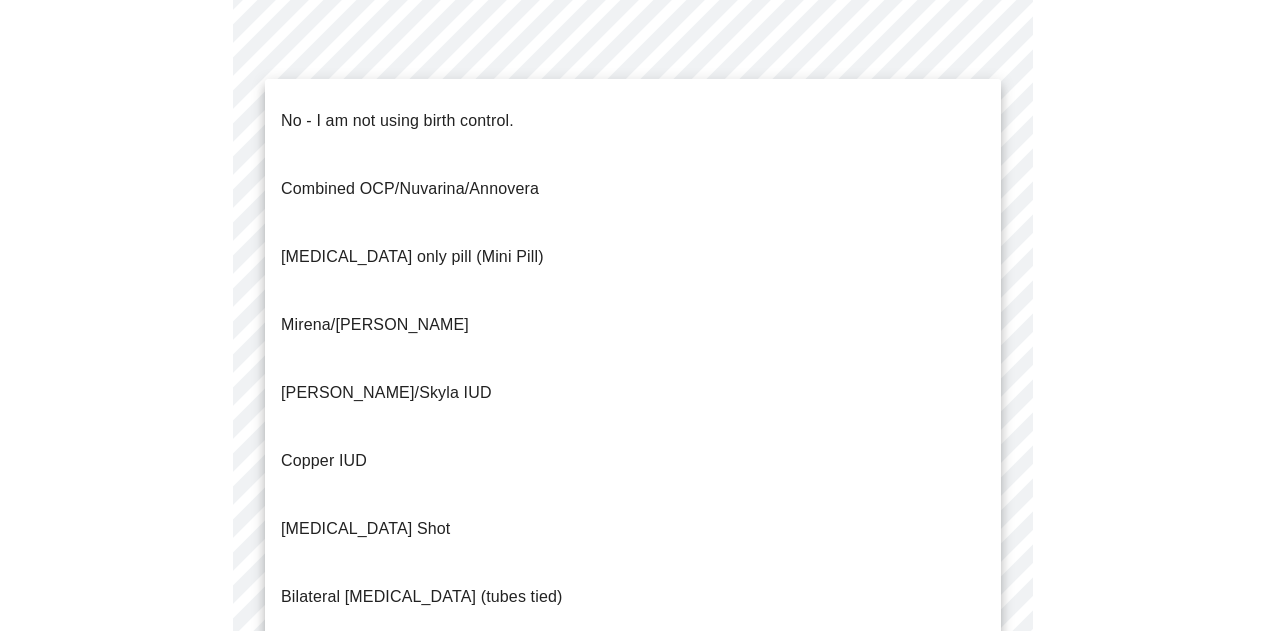 click on "No - I am not using birth control." at bounding box center (633, 121) 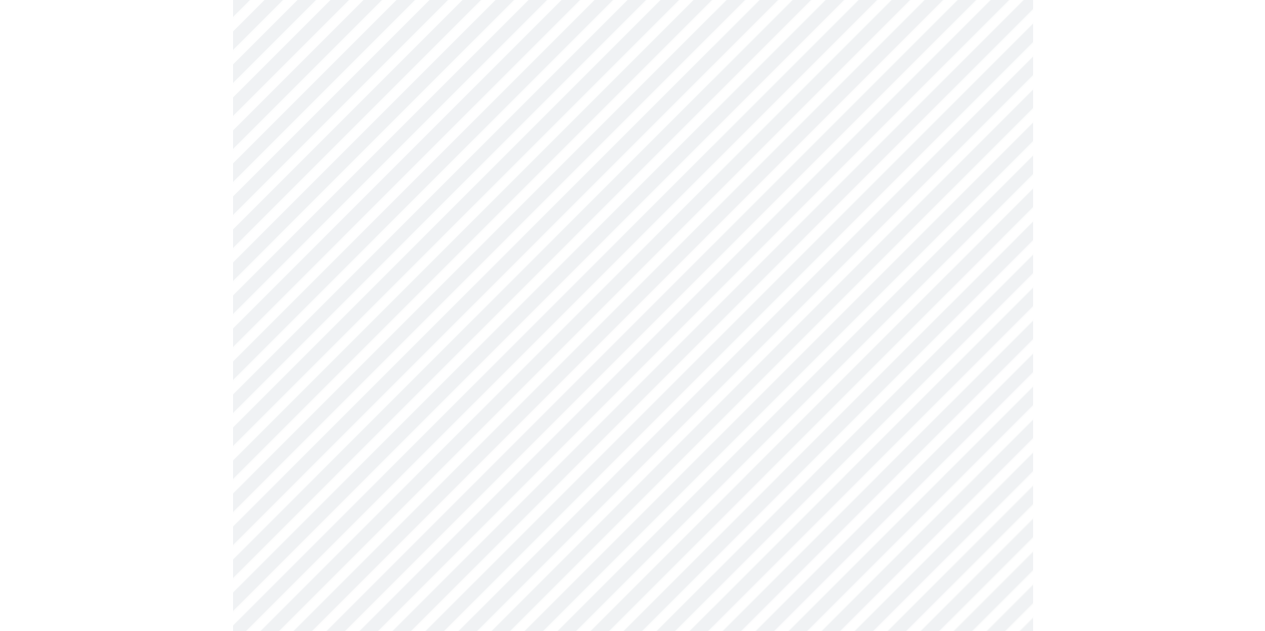 scroll, scrollTop: 1162, scrollLeft: 0, axis: vertical 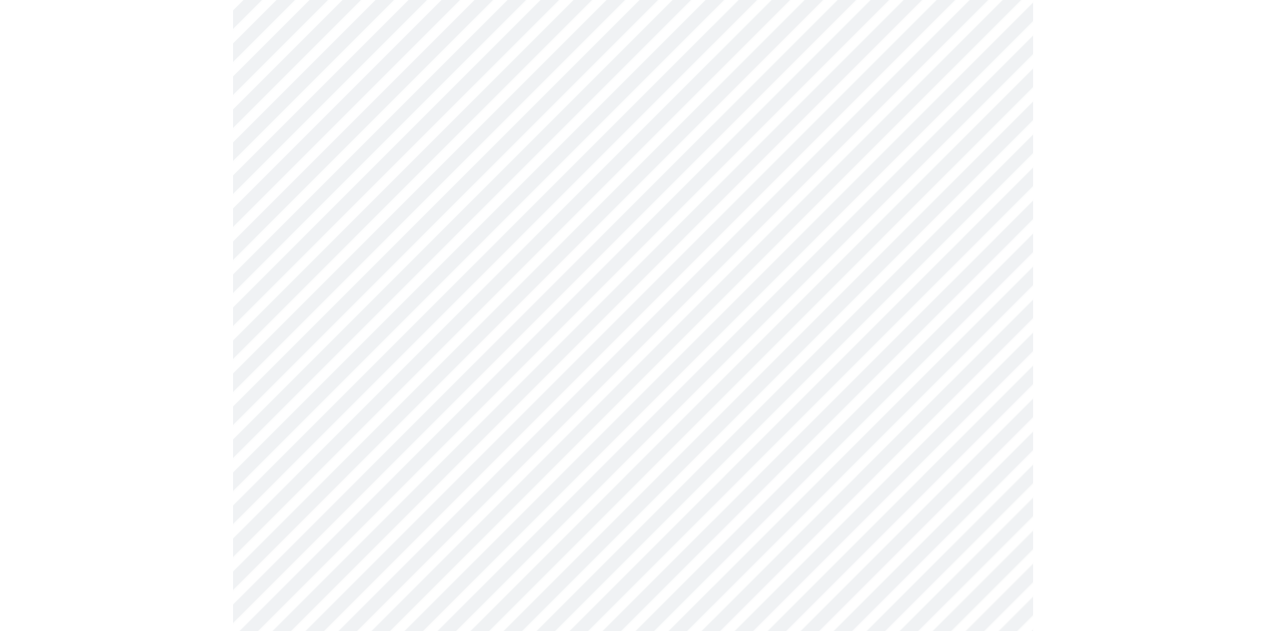 click on "MyMenopauseRx Appointments Messaging Labs Uploads Medications Community Refer a Friend Hi [PERSON_NAME]   Intake Questions for [DATE] 11:20am-11:40am 4  /  13 Settings Billing Invoices Log out" at bounding box center [632, -207] 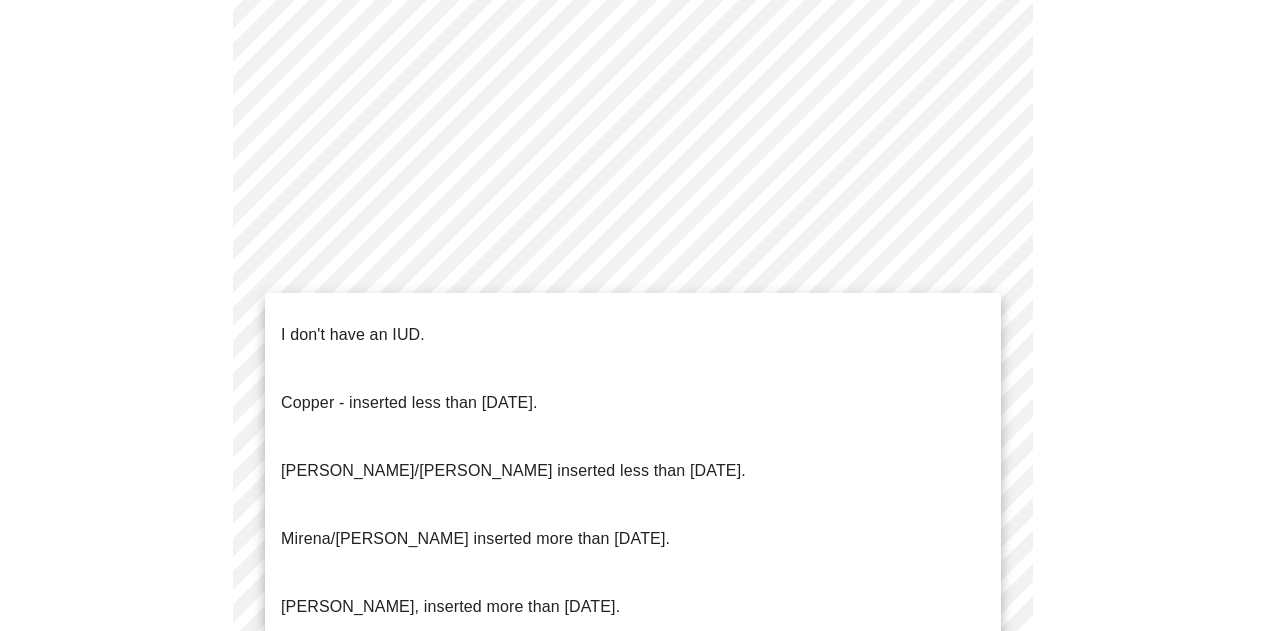 click on "I don't have an IUD." at bounding box center (633, 335) 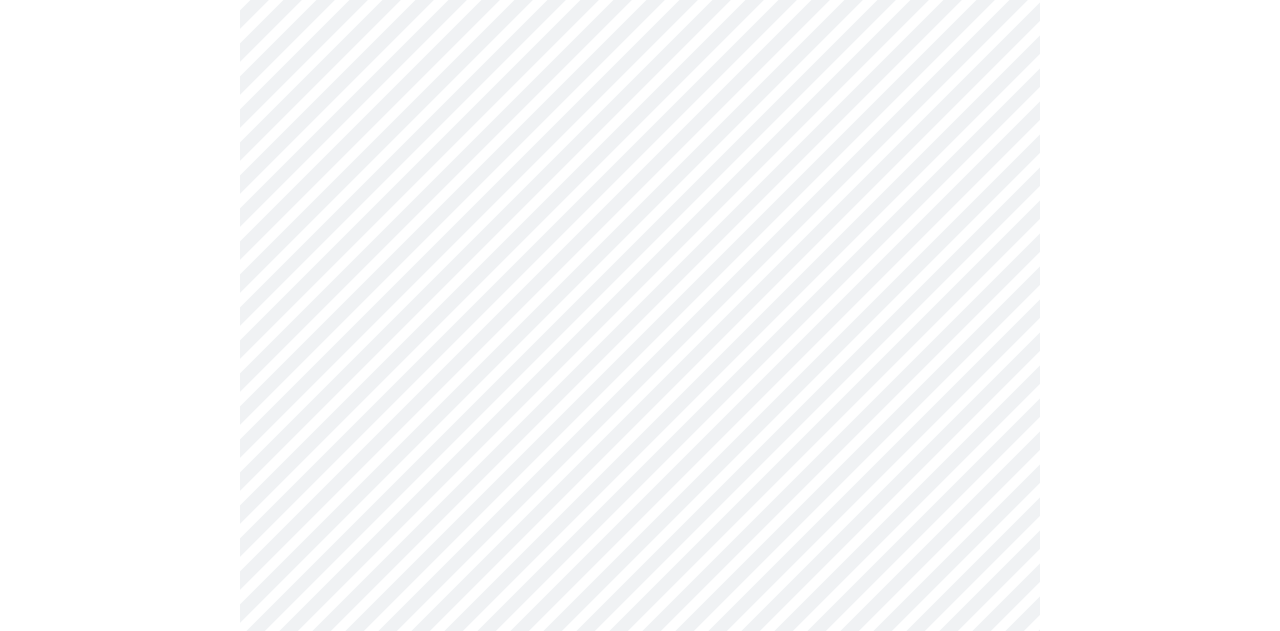 click on "MyMenopauseRx Appointments Messaging Labs Uploads Medications Community Refer a Friend Hi [PERSON_NAME]   Intake Questions for [DATE] 11:20am-11:40am 4  /  13 Settings Billing Invoices Log out" at bounding box center (640, -213) 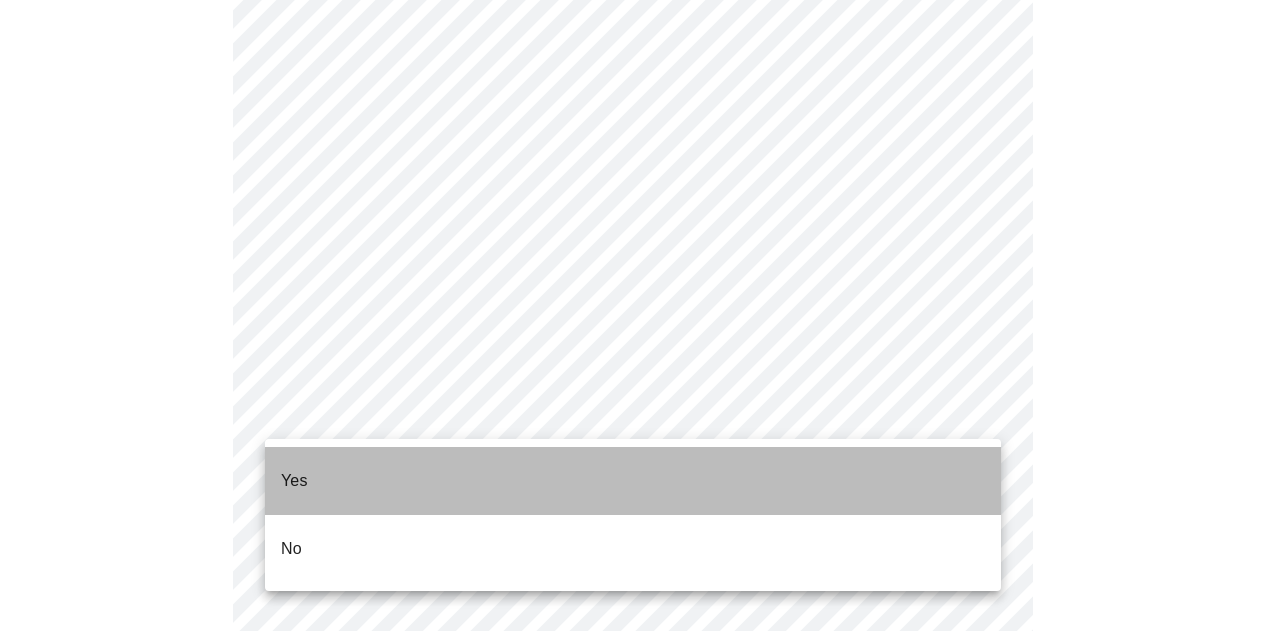 click on "Yes" at bounding box center (633, 481) 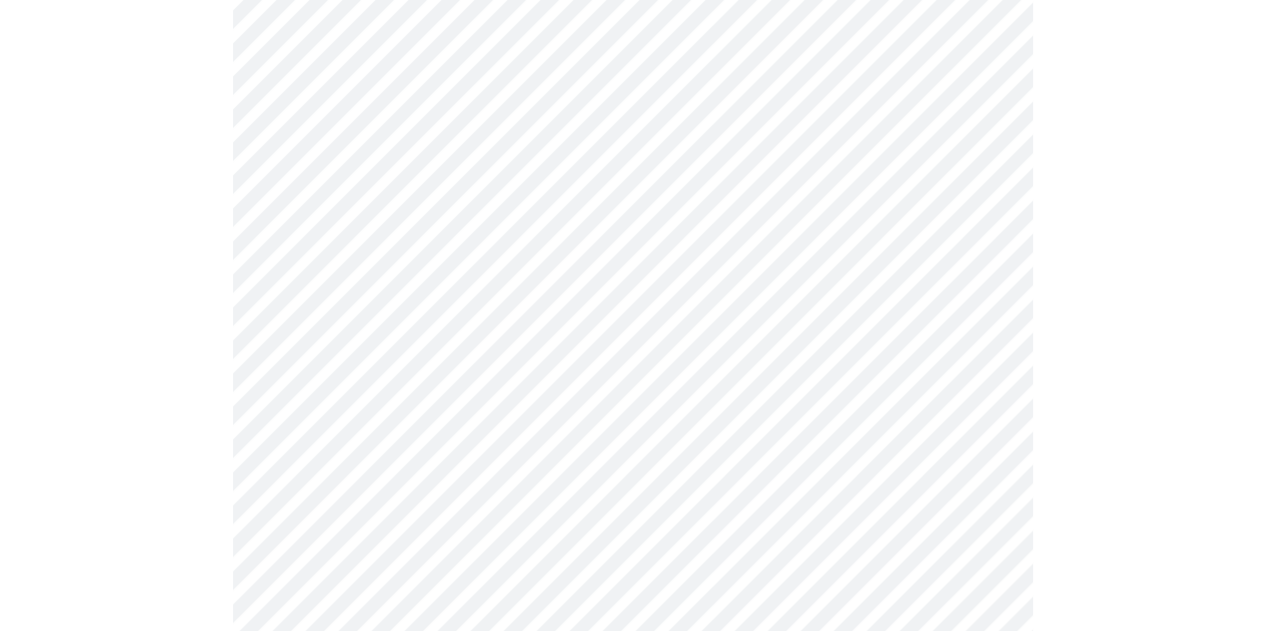 scroll, scrollTop: 0, scrollLeft: 0, axis: both 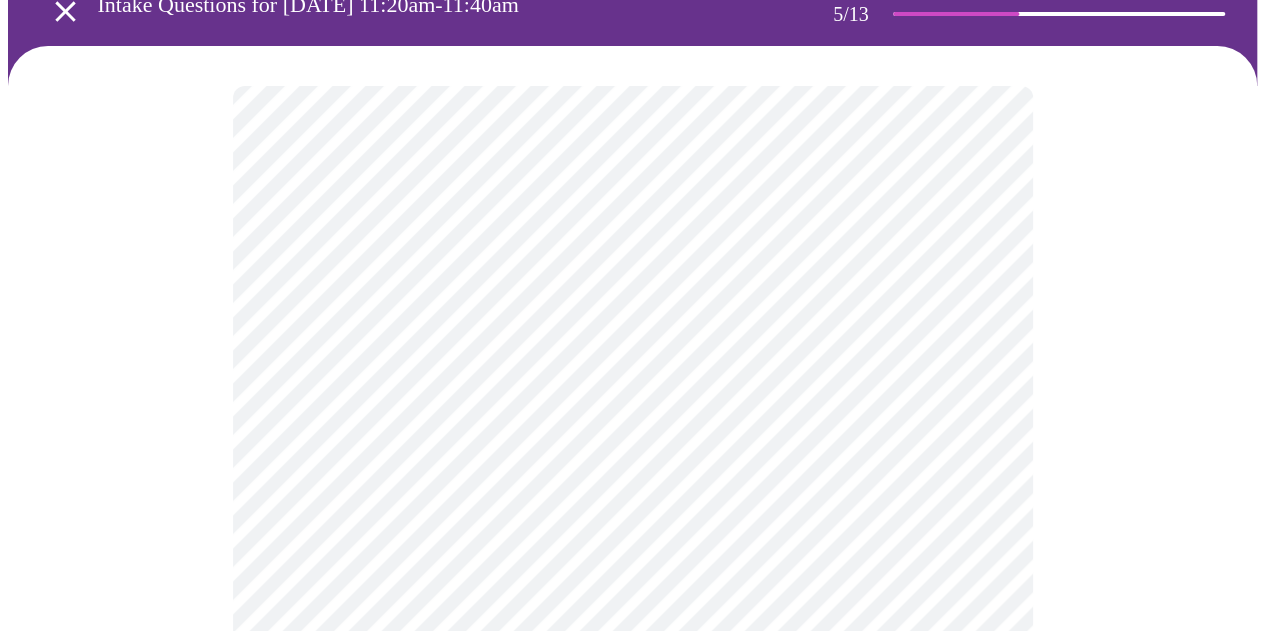 click on "MyMenopauseRx Appointments Messaging Labs Uploads Medications Community Refer a Friend Hi [PERSON_NAME]   Intake Questions for [DATE] 11:20am-11:40am 5  /  13 Settings Billing Invoices Log out" at bounding box center [632, 610] 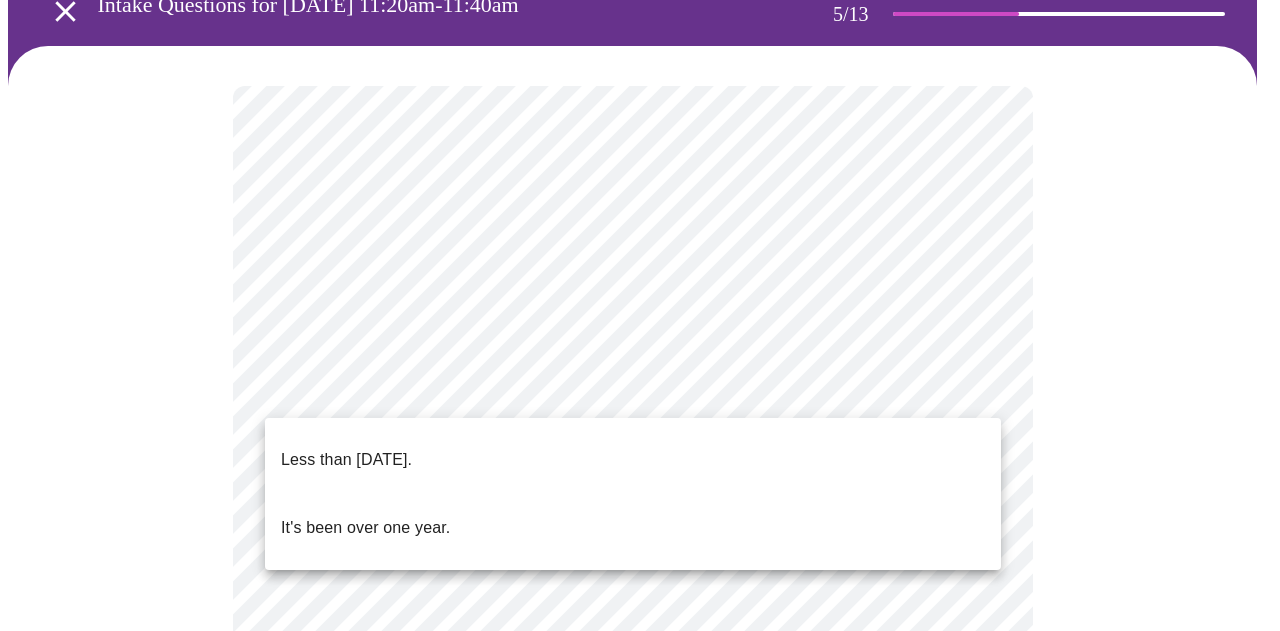 click on "Less than [DATE]." at bounding box center [346, 460] 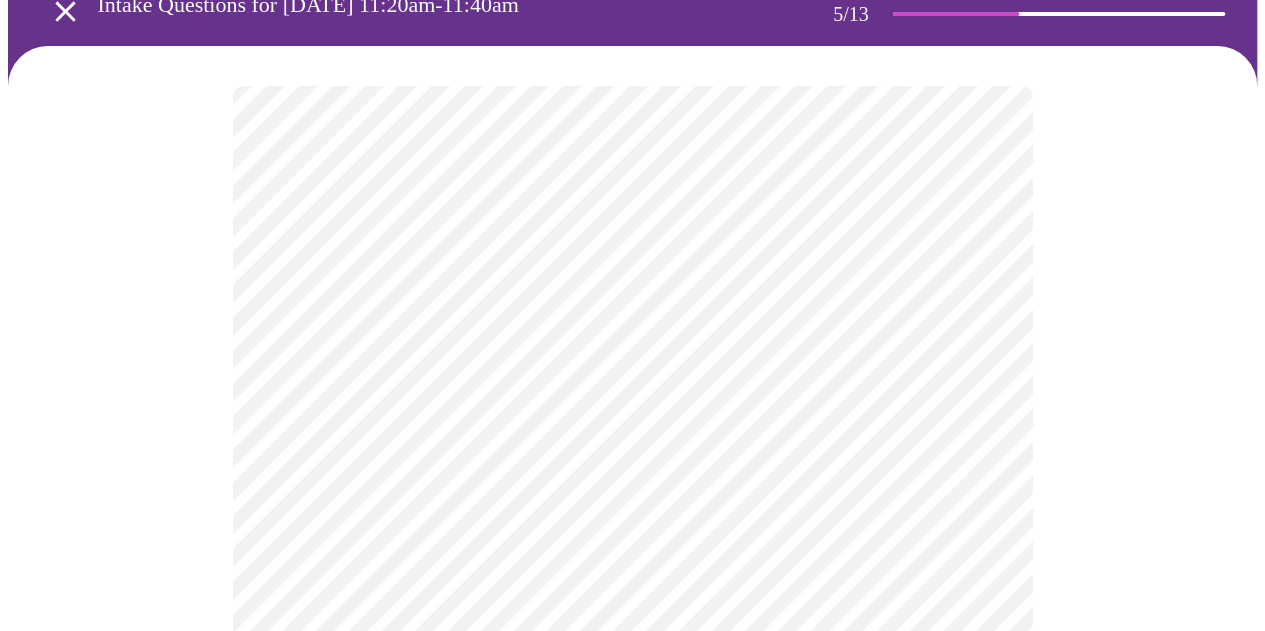 click at bounding box center [632, 687] 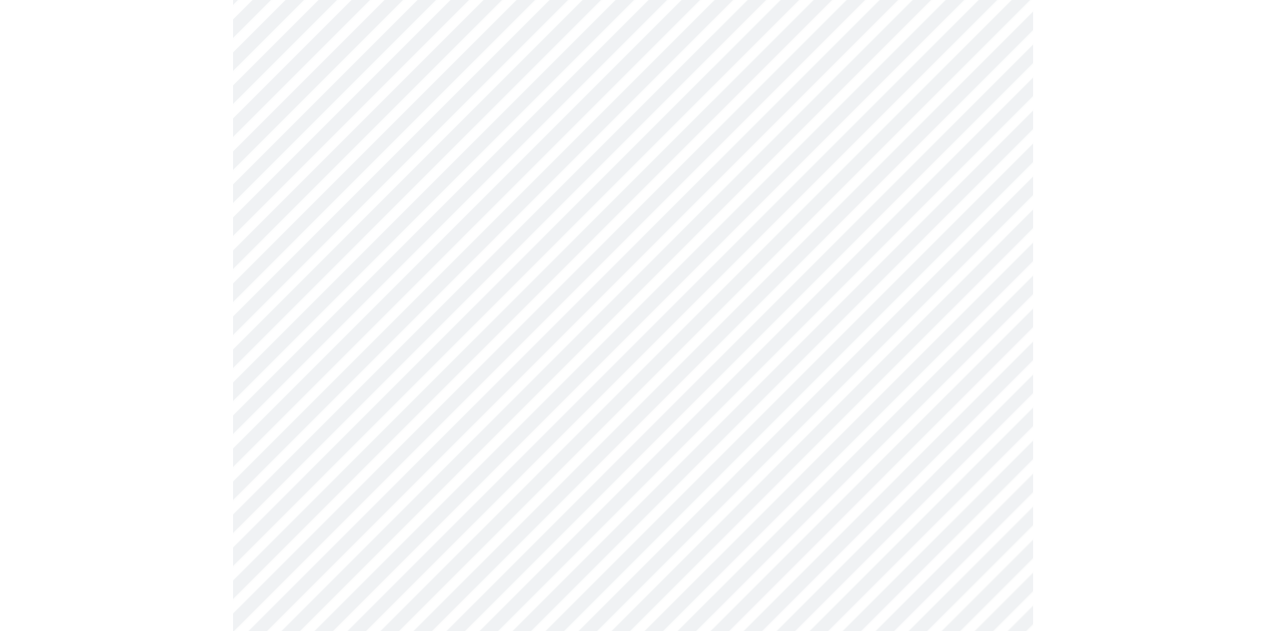 scroll, scrollTop: 462, scrollLeft: 0, axis: vertical 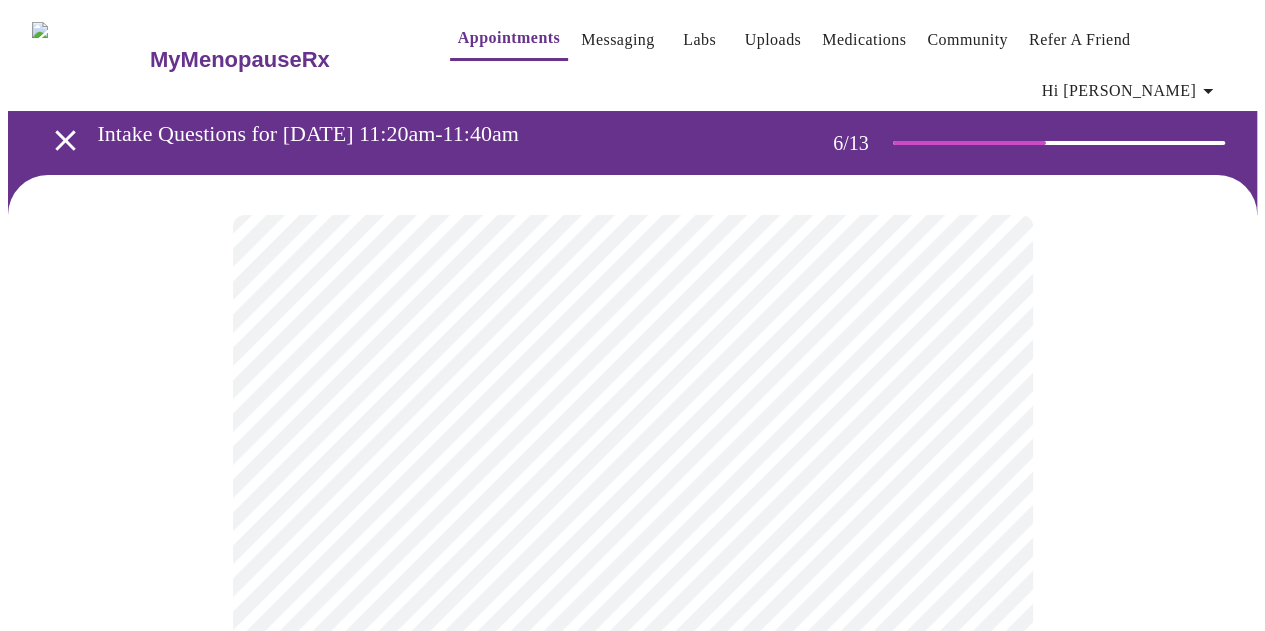 click on "MyMenopauseRx Appointments Messaging Labs Uploads Medications Community Refer a Friend Hi [PERSON_NAME]   Intake Questions for [DATE] 11:20am-11:40am 6  /  13 Settings Billing Invoices Log out" at bounding box center (632, 555) 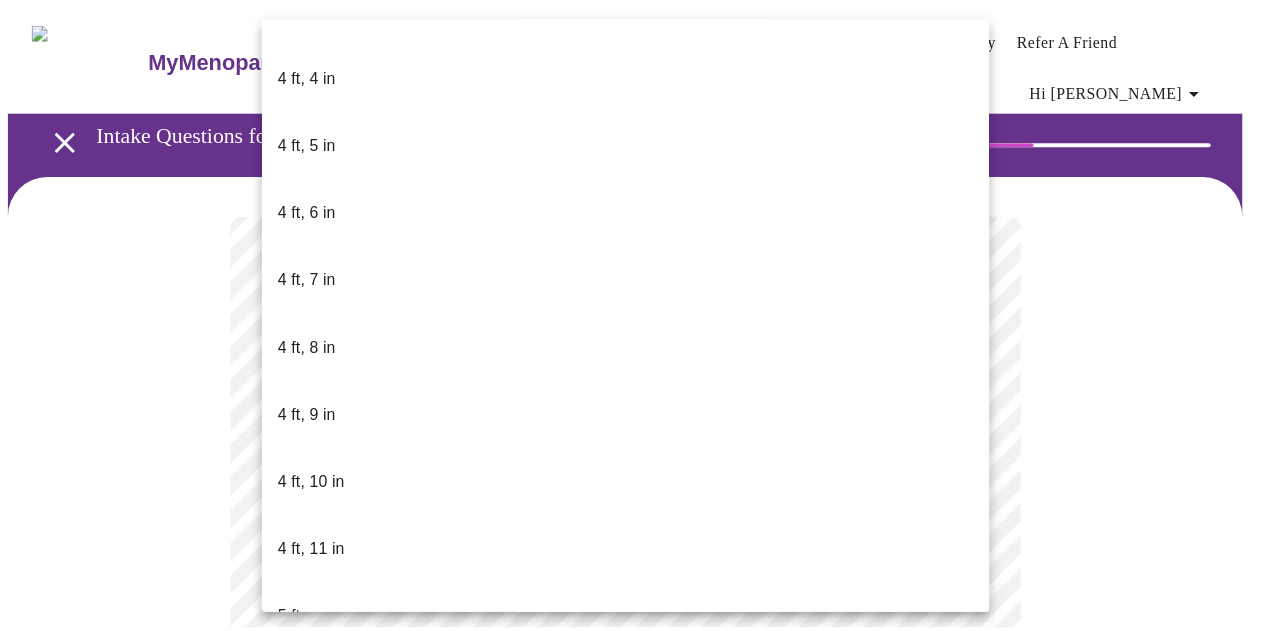 scroll, scrollTop: 1112, scrollLeft: 0, axis: vertical 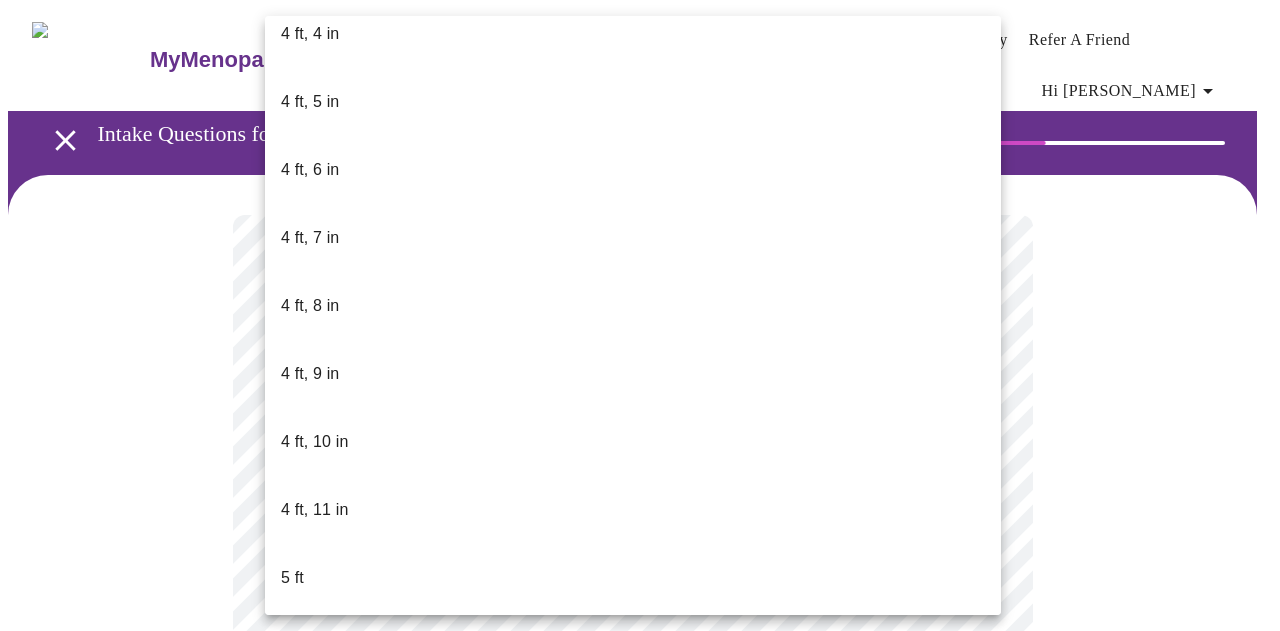 click on "5 ft, 3 in" at bounding box center [633, 782] 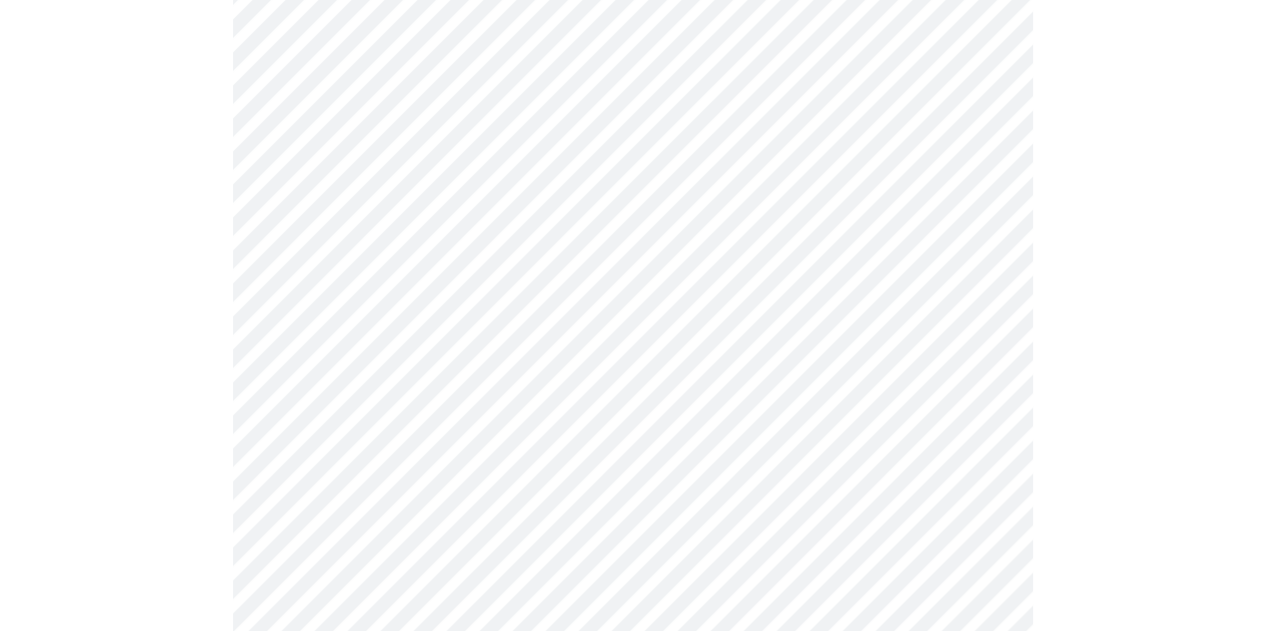 scroll, scrollTop: 338, scrollLeft: 0, axis: vertical 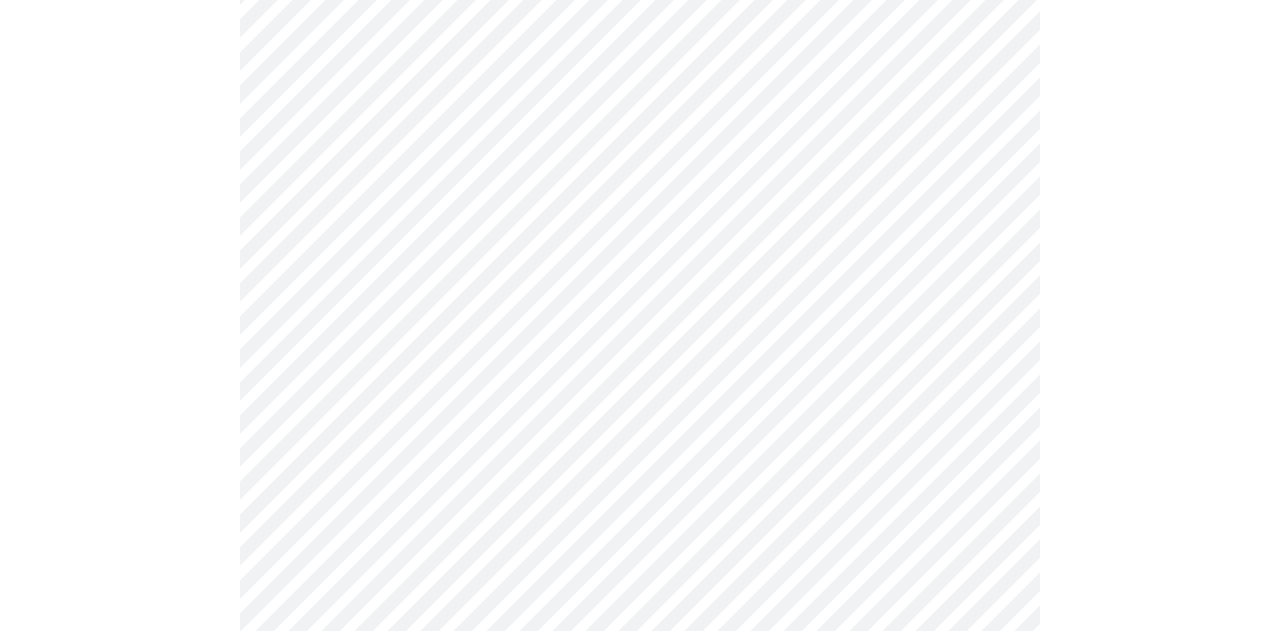 click on "MyMenopauseRx Appointments Messaging Labs Uploads Medications Community Refer a Friend Hi [PERSON_NAME]   Intake Questions for [DATE] 11:20am-11:40am 7  /  13 Settings Billing Invoices Log out" at bounding box center (640, -2115) 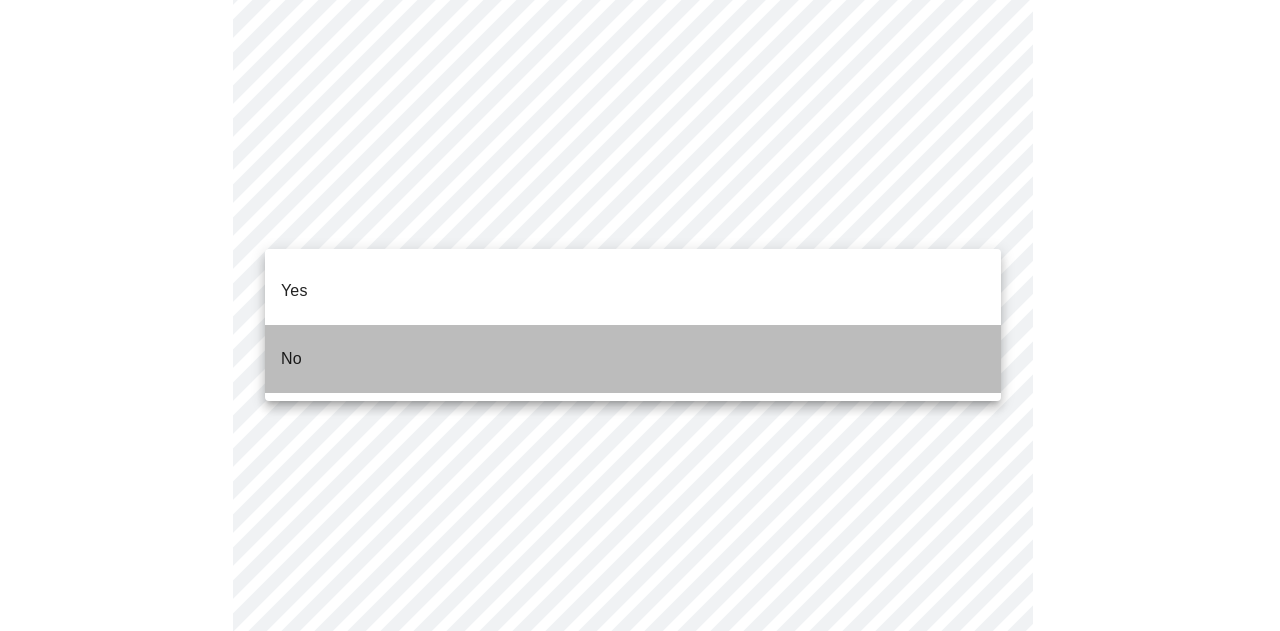 click on "No" at bounding box center [633, 359] 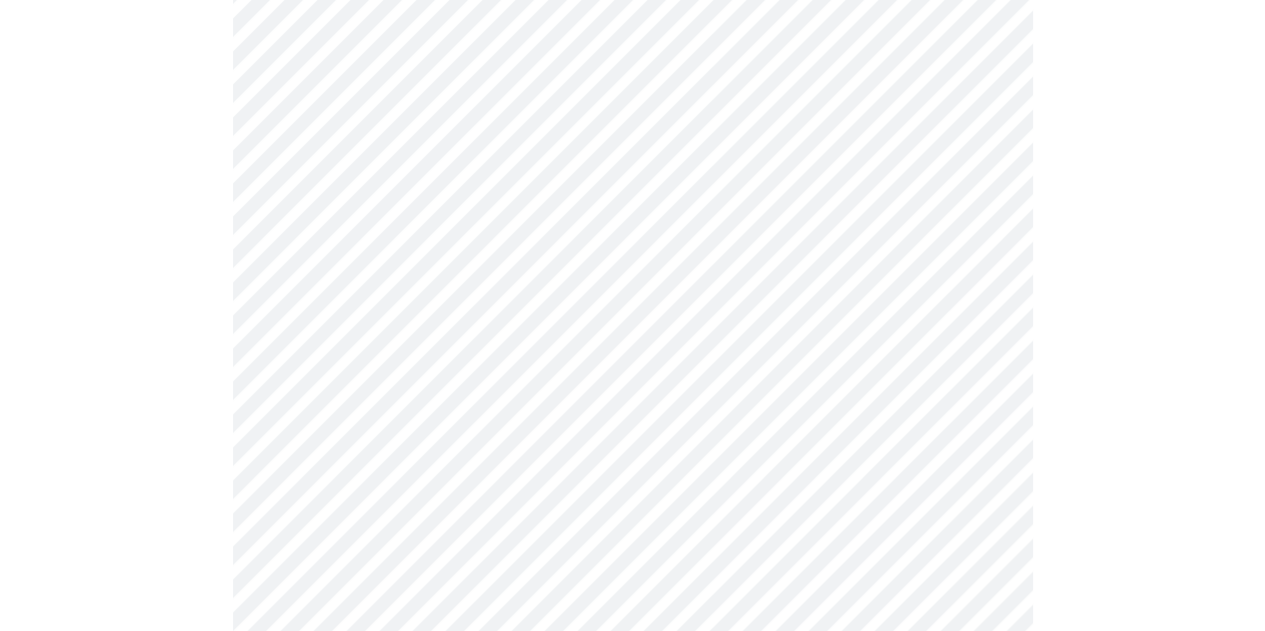 scroll, scrollTop: 5582, scrollLeft: 0, axis: vertical 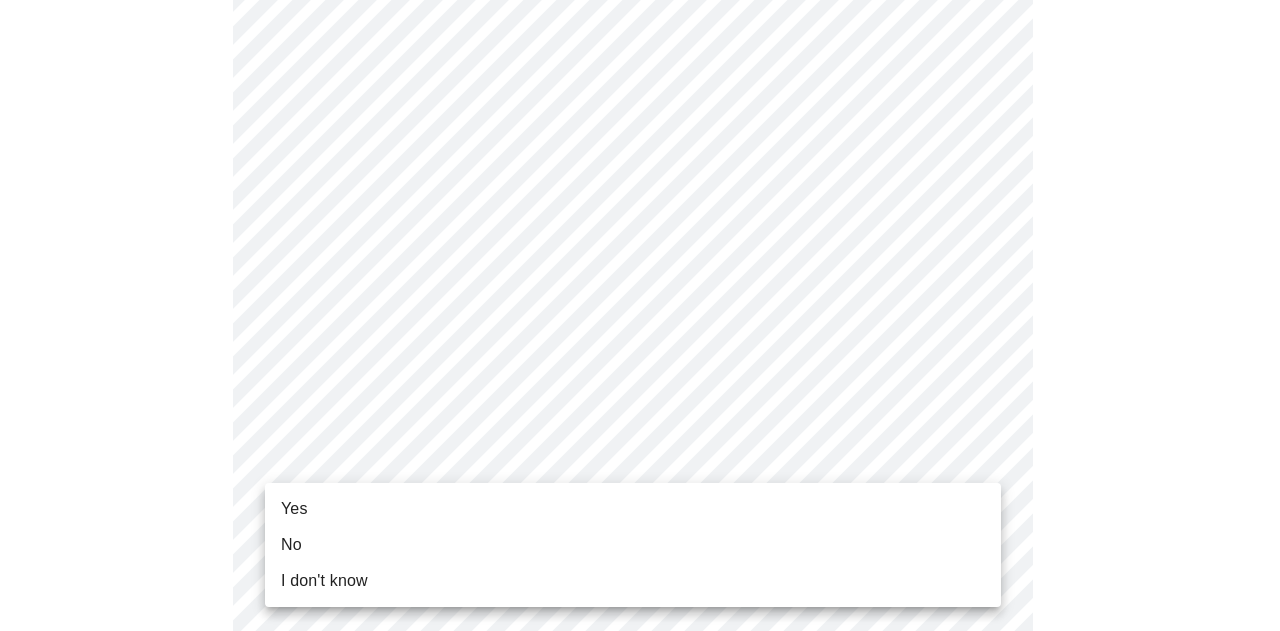 click on "MyMenopauseRx Appointments Messaging Labs Uploads Medications Community Refer a Friend Hi [PERSON_NAME]   Intake Questions for [DATE] 11:20am-11:40am 8  /  13 Settings Billing Invoices Log out Yes No I don't know" at bounding box center [640, -216] 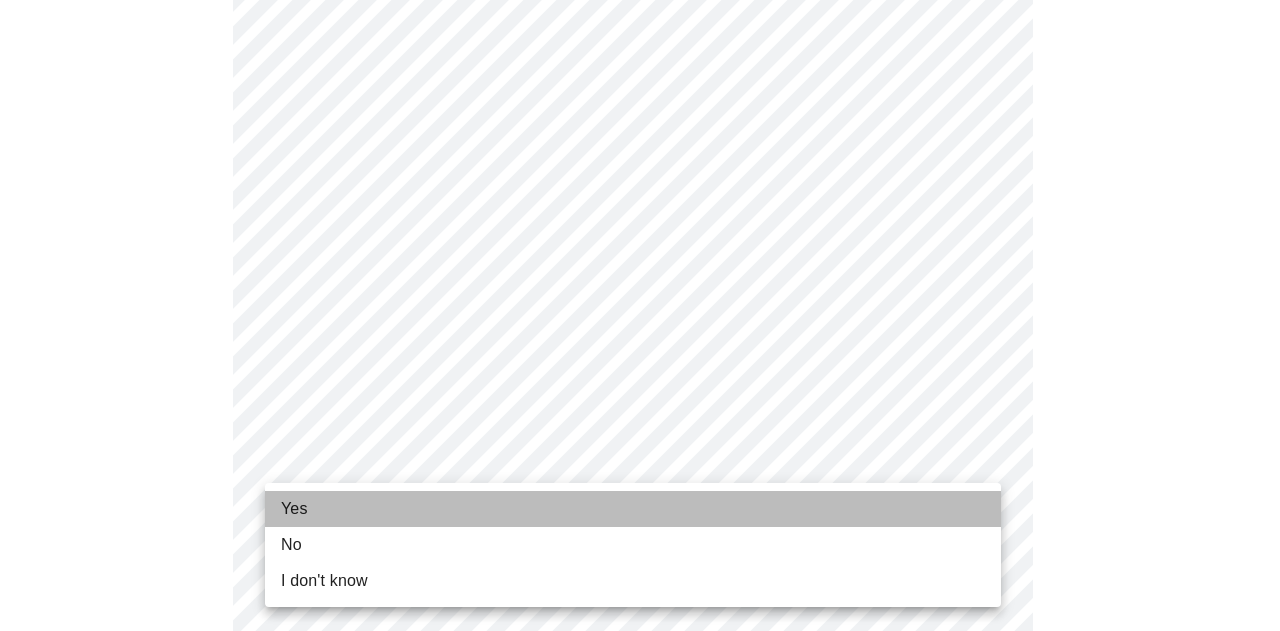 click on "Yes" at bounding box center [633, 509] 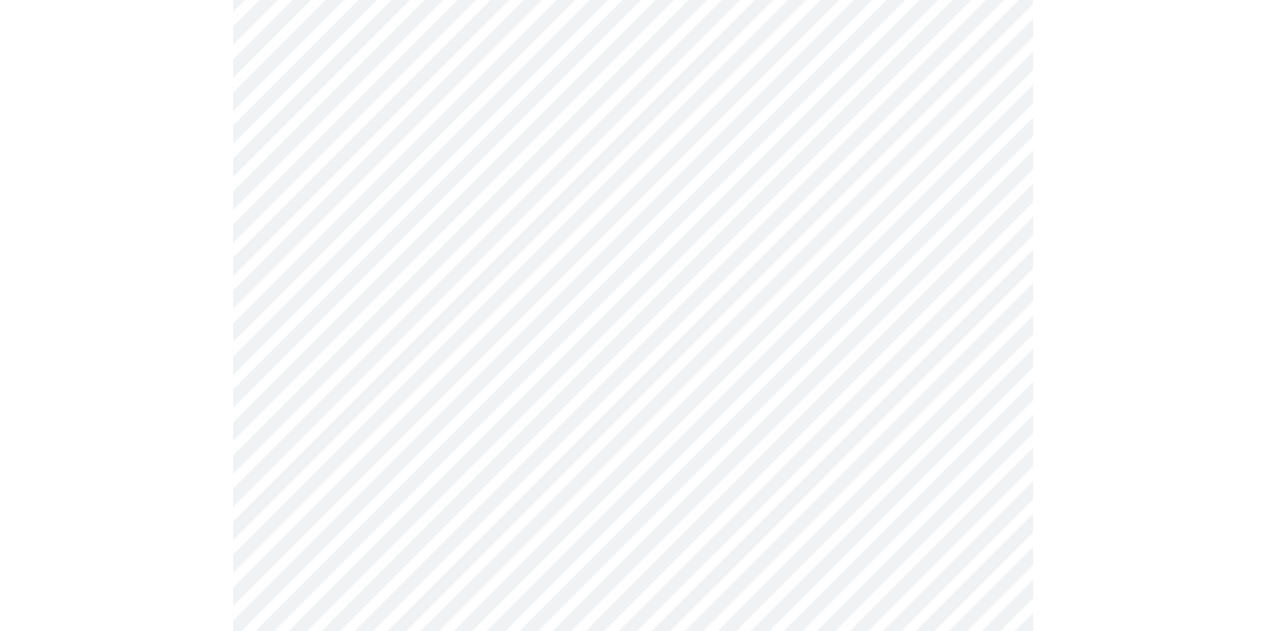 scroll, scrollTop: 0, scrollLeft: 0, axis: both 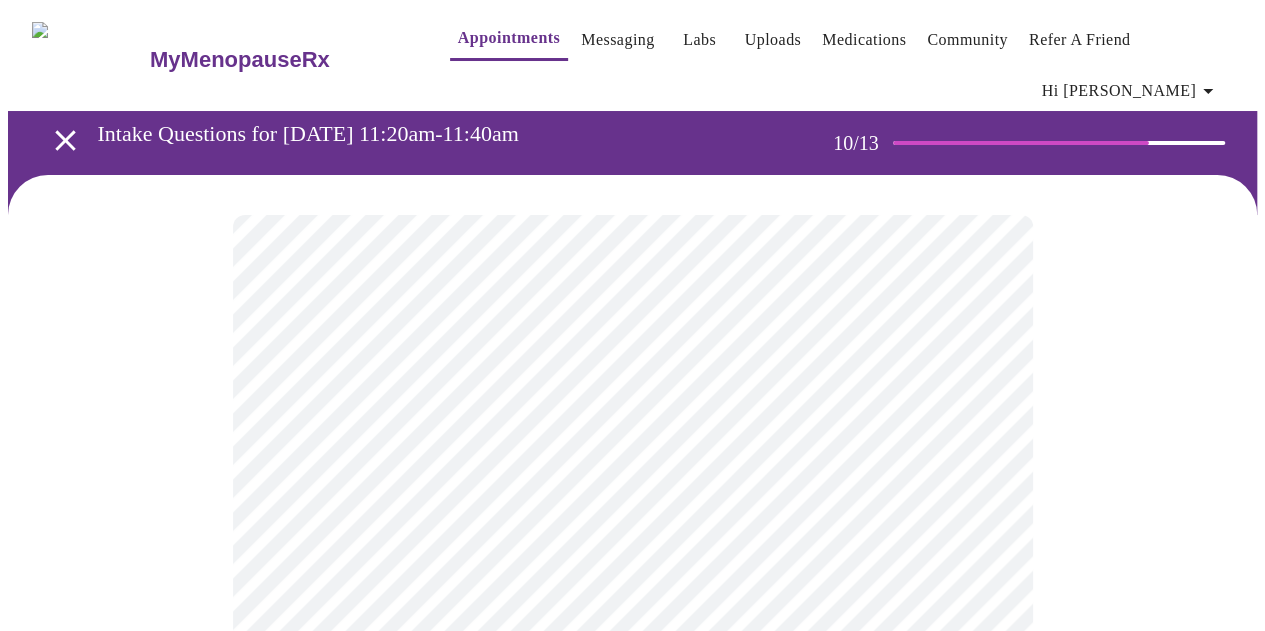 click at bounding box center (632, 1427) 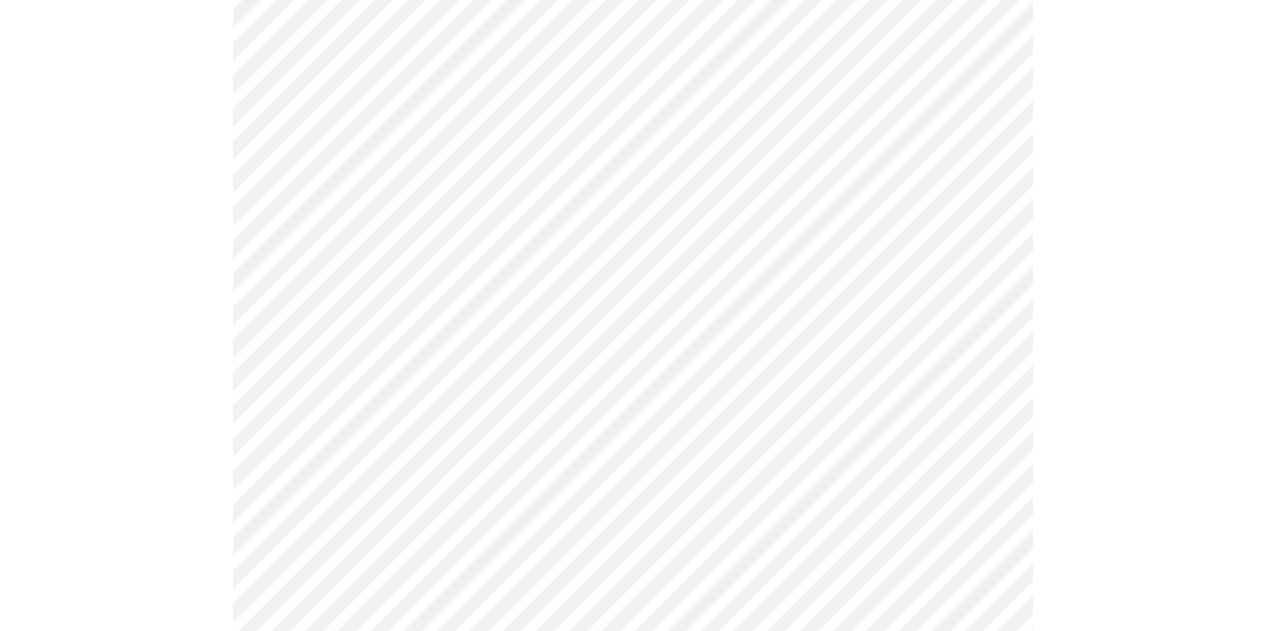 scroll, scrollTop: 342, scrollLeft: 0, axis: vertical 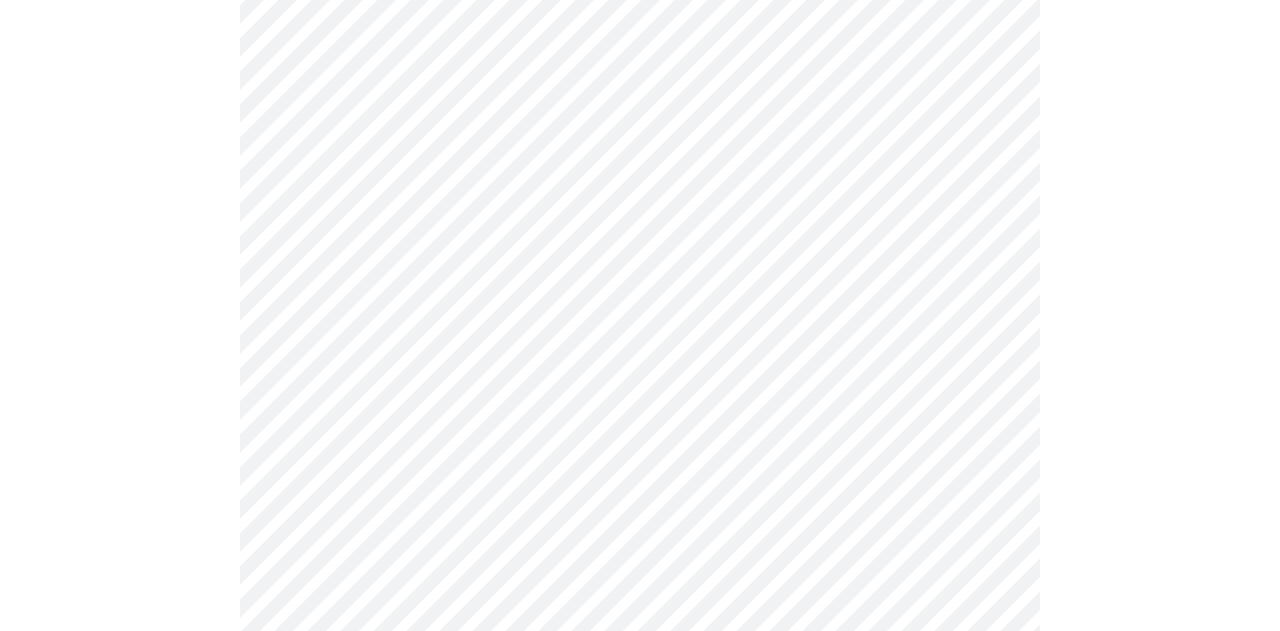 click on "MyMenopauseRx Appointments Messaging Labs Uploads Medications Community Refer a Friend Hi [PERSON_NAME]   Intake Questions for [DATE] 11:20am-11:40am 10  /  13 Settings Billing Invoices Log out" at bounding box center [640, 1001] 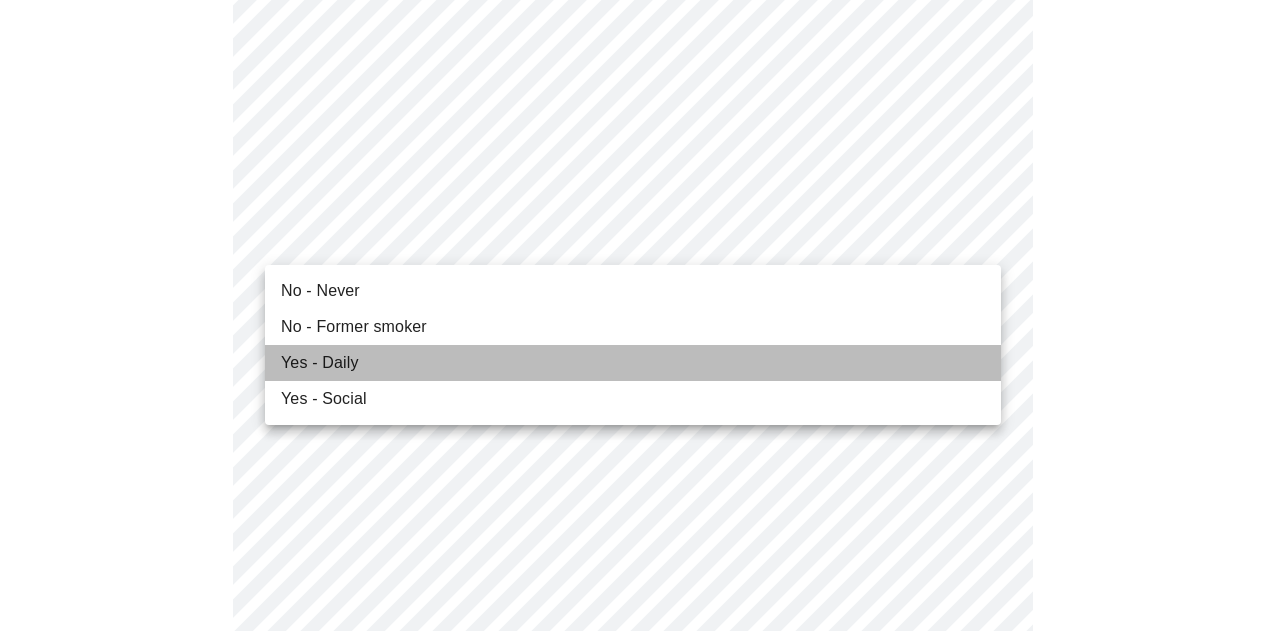 click on "Yes - Daily" at bounding box center [633, 363] 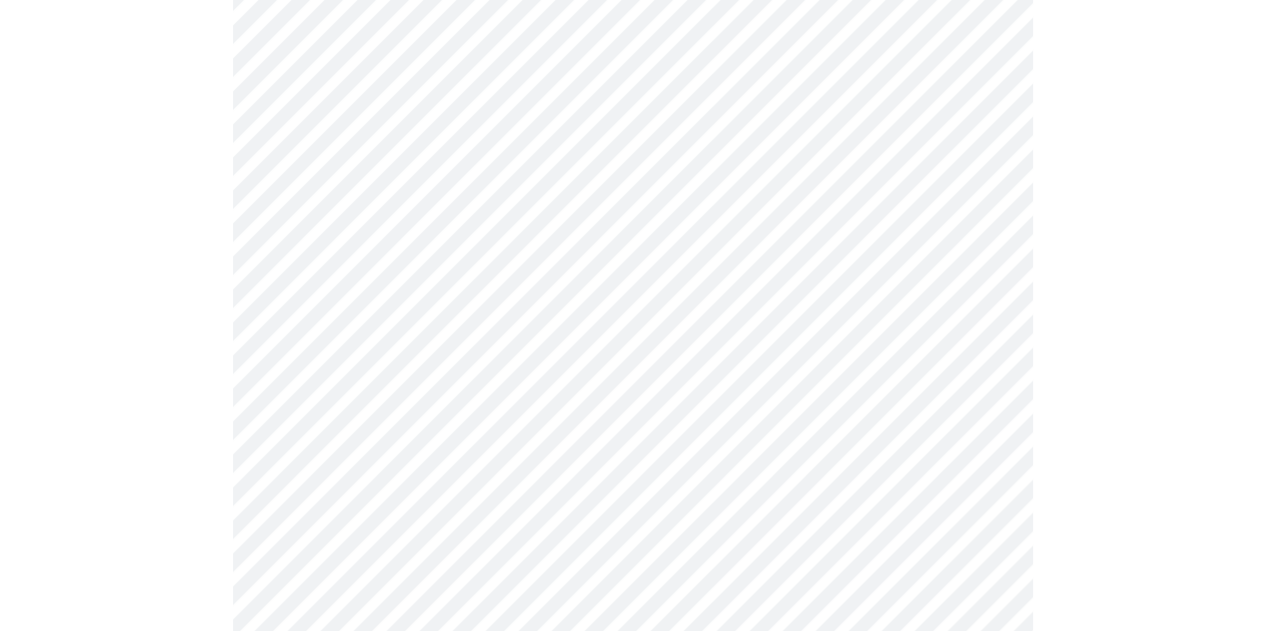 scroll, scrollTop: 589, scrollLeft: 0, axis: vertical 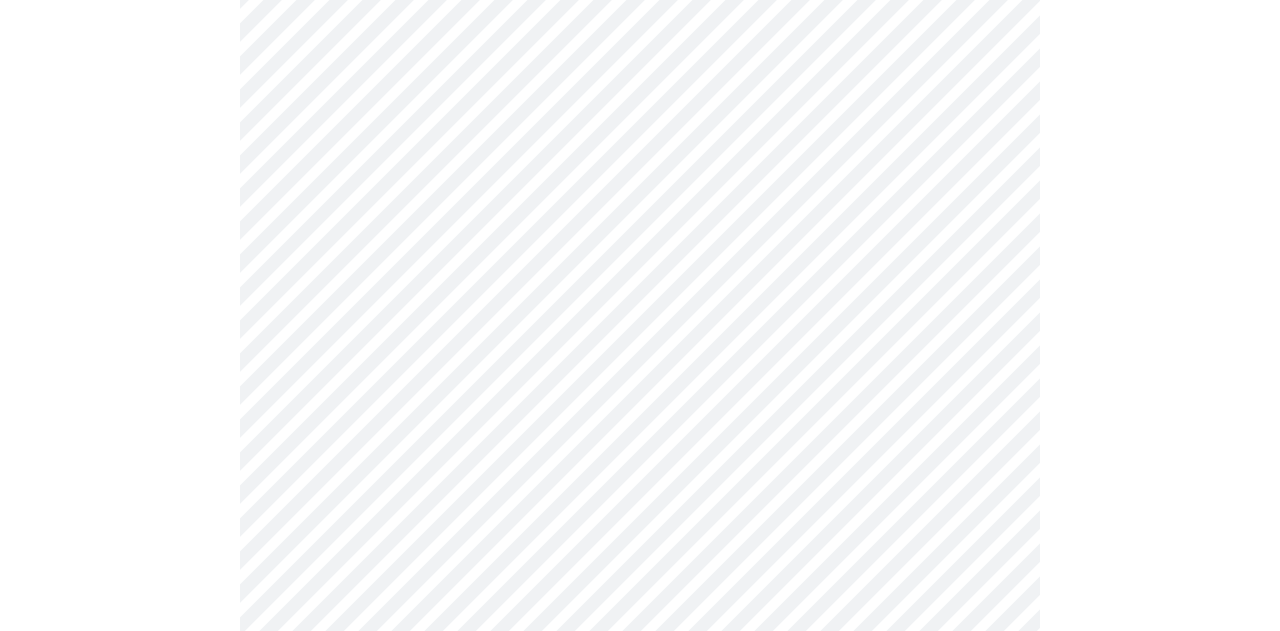 click on "MyMenopauseRx Appointments Messaging Labs Uploads Medications Community Refer a Friend Hi [PERSON_NAME]   Intake Questions for [DATE] 11:20am-11:40am 10  /  13 Settings Billing Invoices Log out" at bounding box center (640, -414) 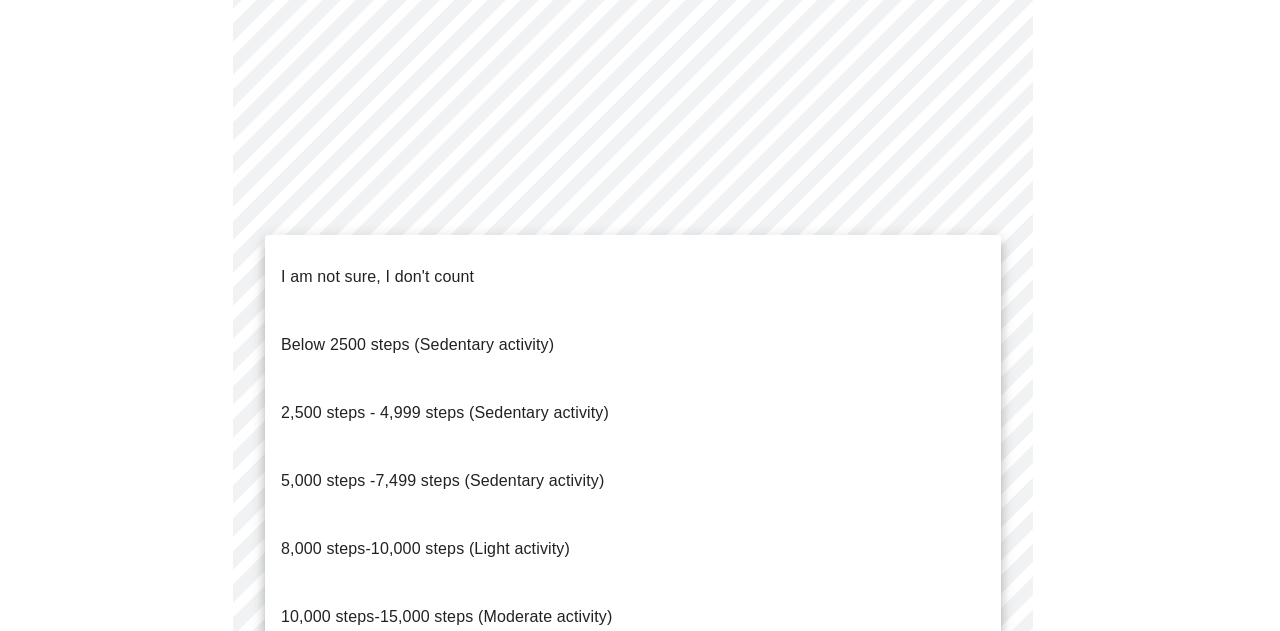 click on "10,000 steps-15,000 steps (Moderate activity)" at bounding box center [446, 616] 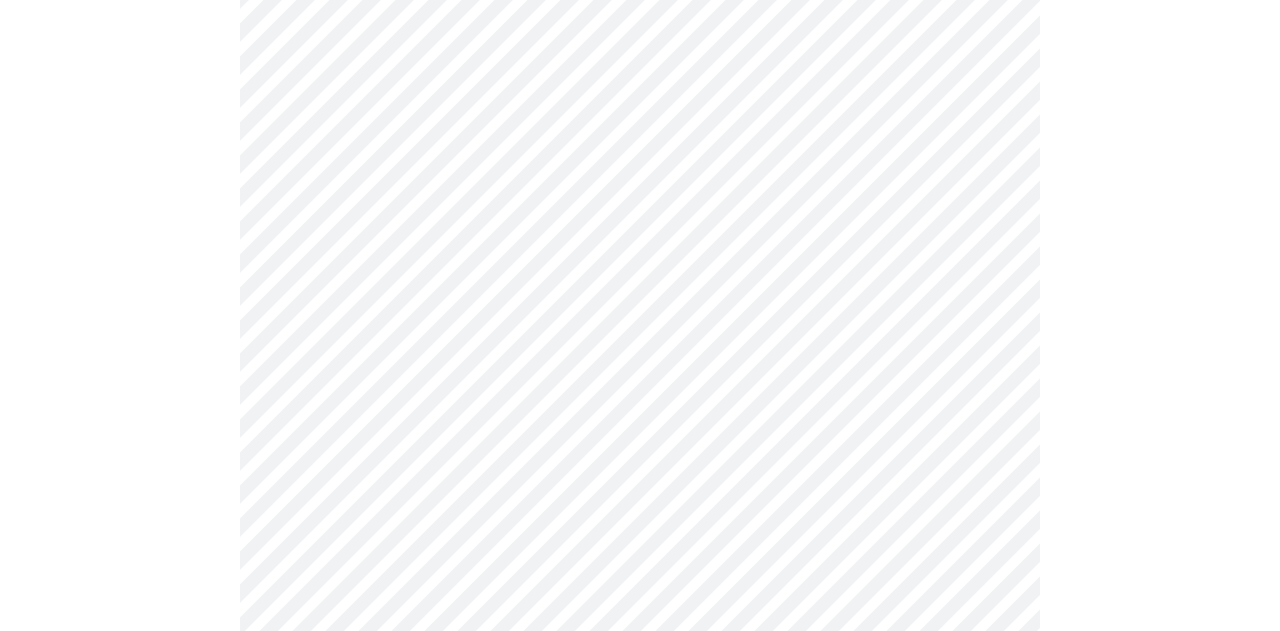 click on "MyMenopauseRx Appointments Messaging Labs Uploads Medications Community Refer a Friend Hi [PERSON_NAME]   Intake Questions for [DATE] 11:20am-11:40am 10  /  13 Settings Billing Invoices Log out" at bounding box center (640, -420) 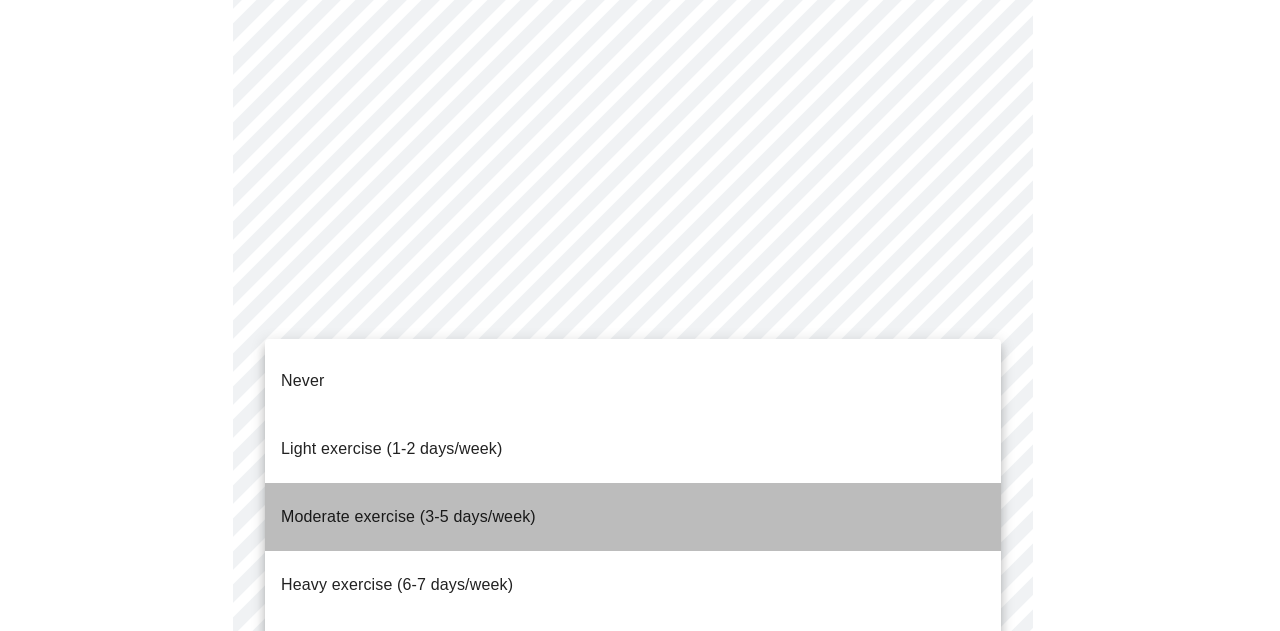click on "Moderate exercise (3-5 days/week)" at bounding box center (408, 516) 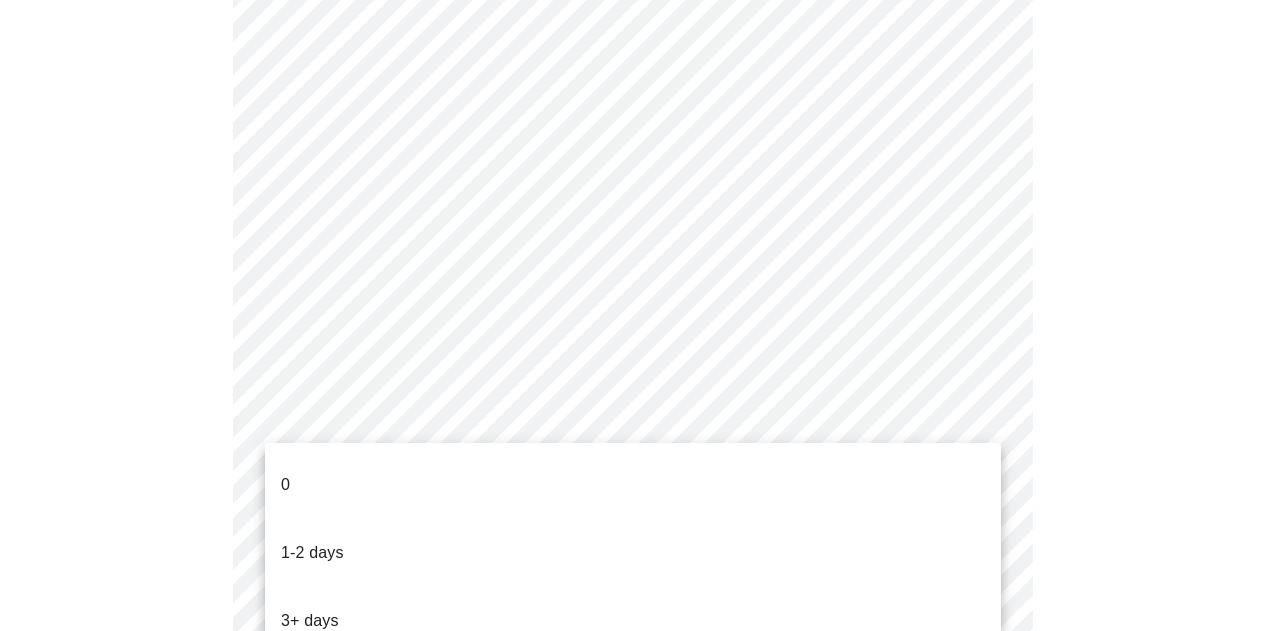 click on "MyMenopauseRx Appointments Messaging Labs Uploads Medications Community Refer a Friend Hi [PERSON_NAME]   Intake Questions for [DATE] 11:20am-11:40am 10  /  13 Settings Billing Invoices Log out 0
1-2 days
3+ days" at bounding box center [640, -426] 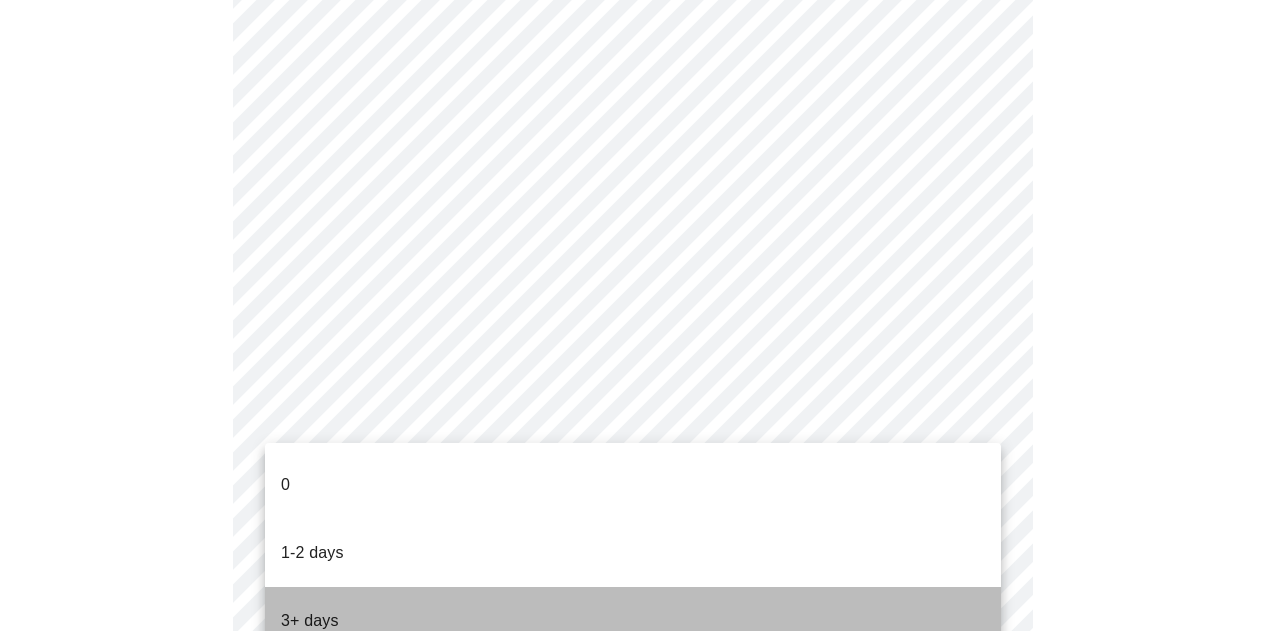 click on "3+ days" at bounding box center (633, 621) 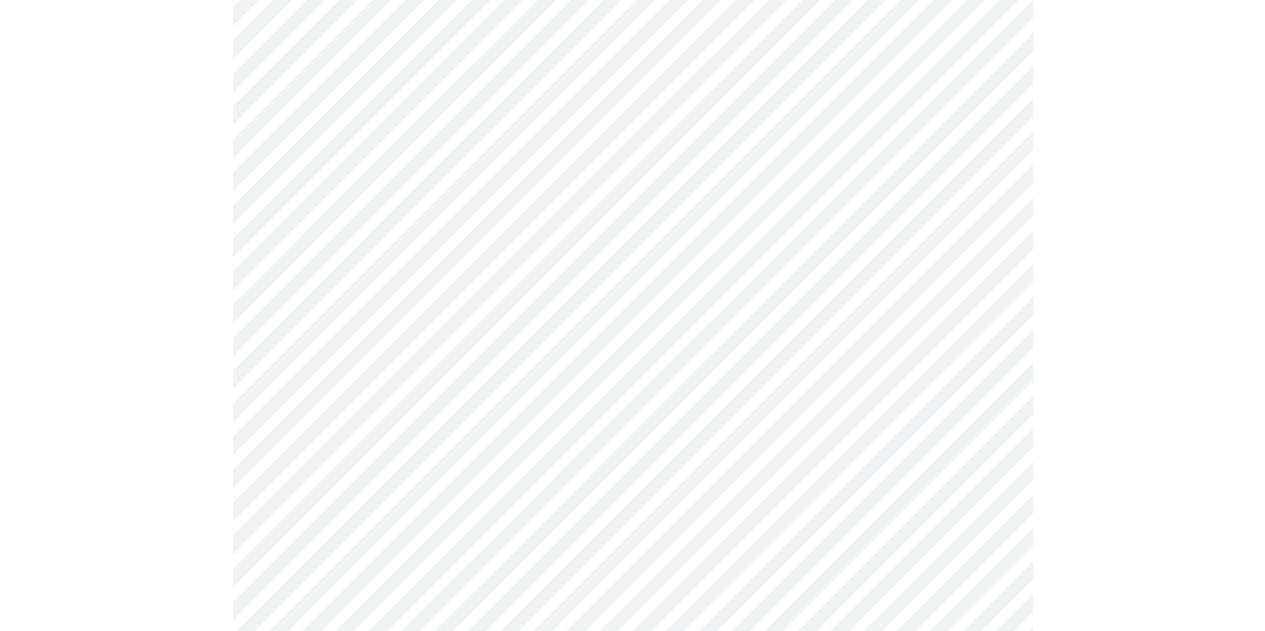 scroll, scrollTop: 1948, scrollLeft: 0, axis: vertical 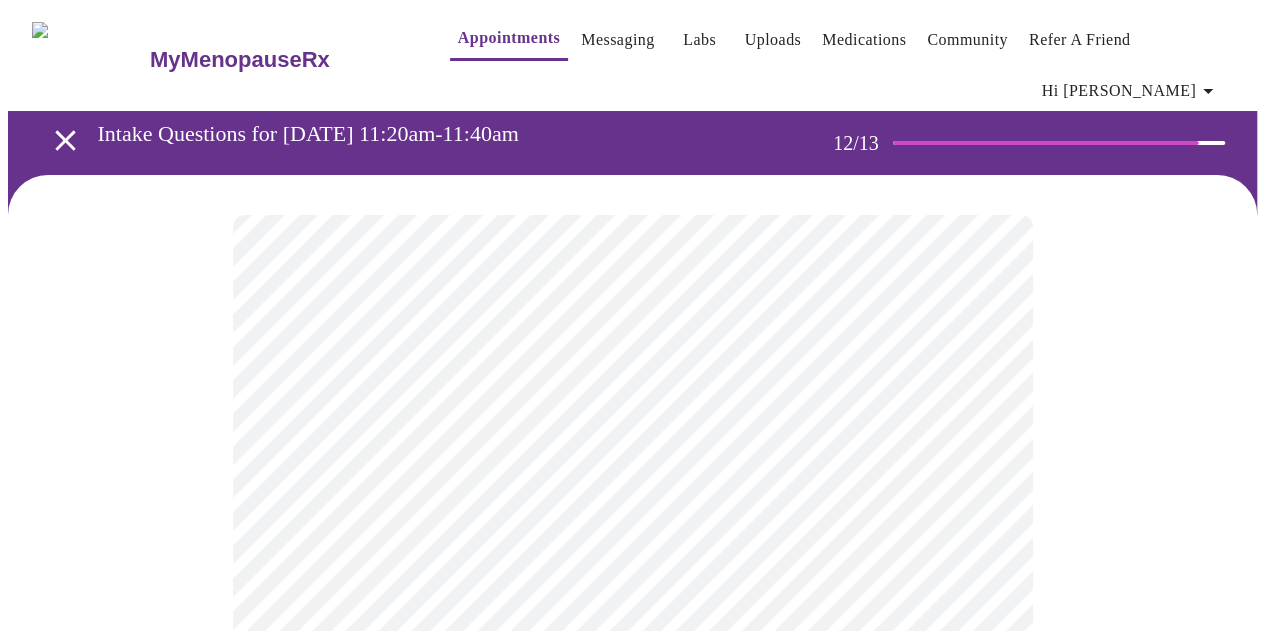 click on "MyMenopauseRx Appointments Messaging Labs Uploads Medications Community Refer a Friend Hi [PERSON_NAME]   Intake Questions for [DATE] 11:20am-11:40am 12  /  13 Settings Billing Invoices Log out" at bounding box center [632, 354] 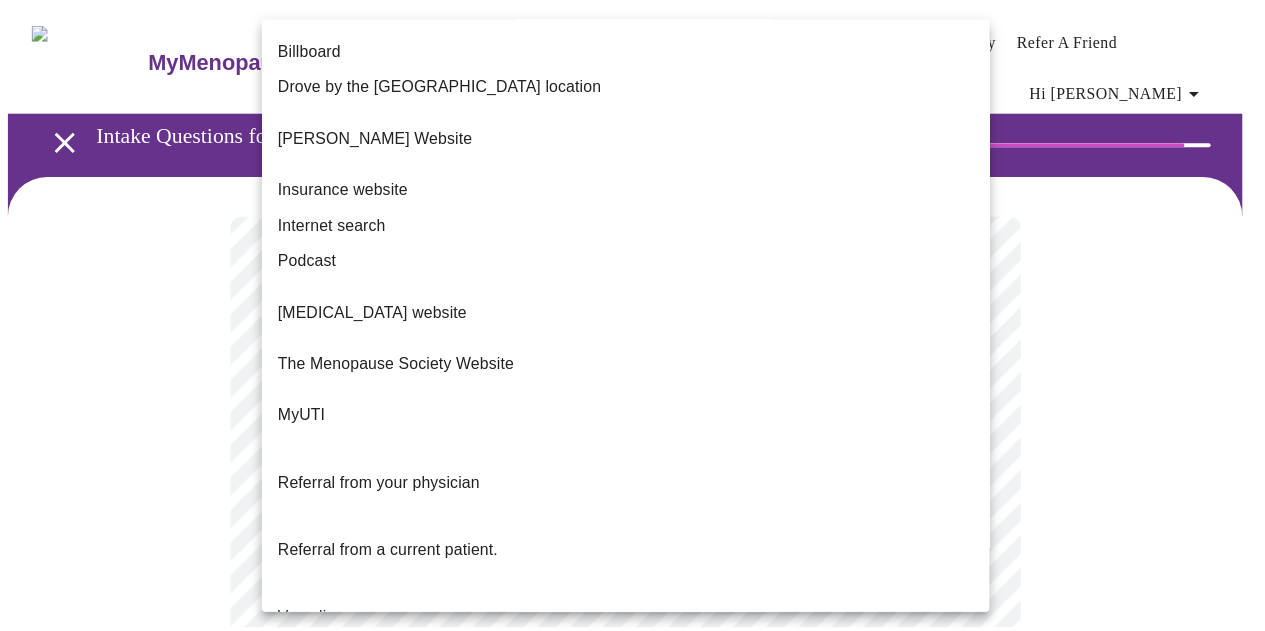 scroll, scrollTop: 244, scrollLeft: 0, axis: vertical 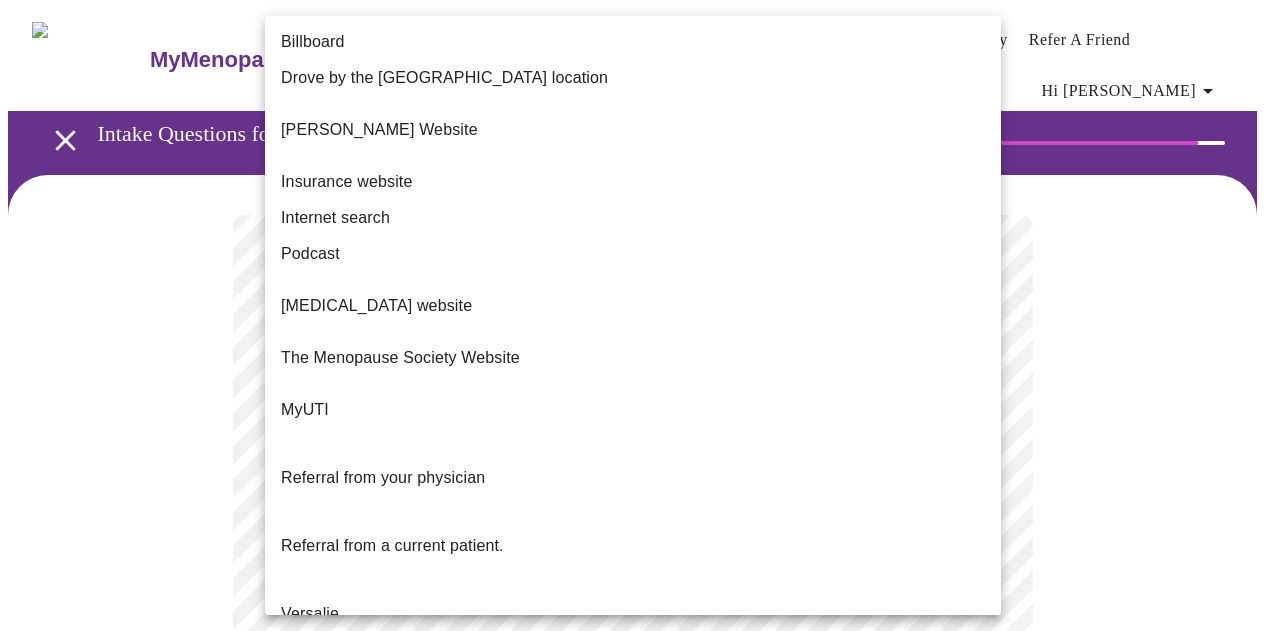 click on "Other" at bounding box center (633, 734) 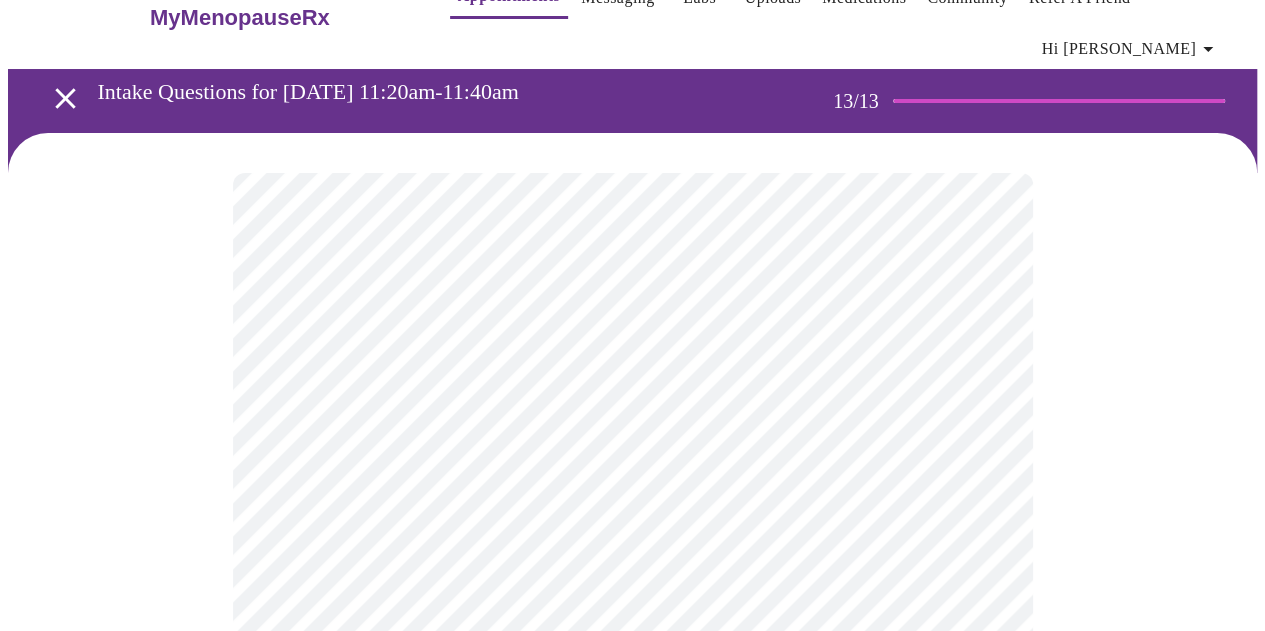 scroll, scrollTop: 40, scrollLeft: 0, axis: vertical 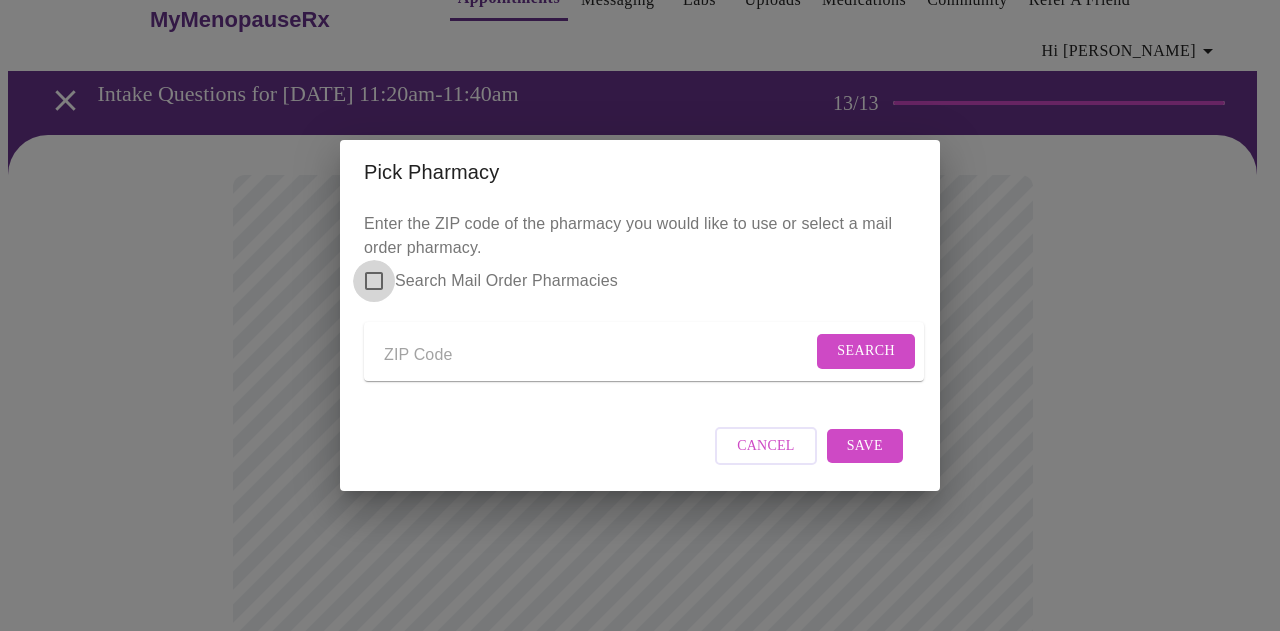 click on "Search Mail Order Pharmacies" at bounding box center (374, 281) 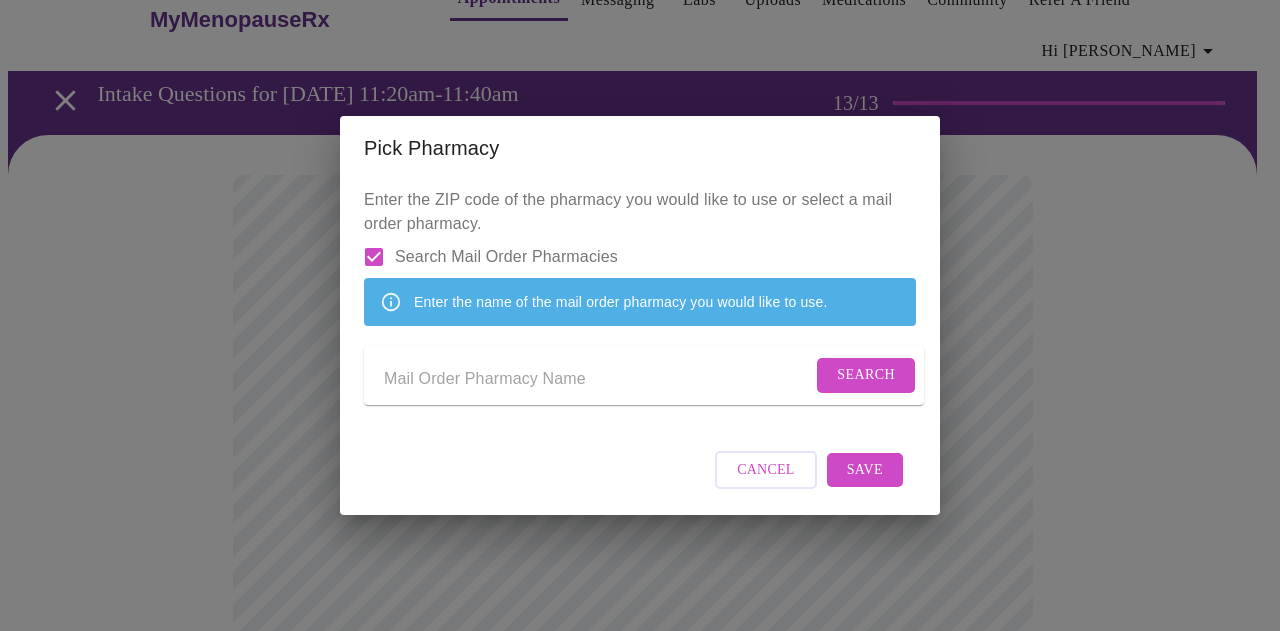 click at bounding box center [598, 379] 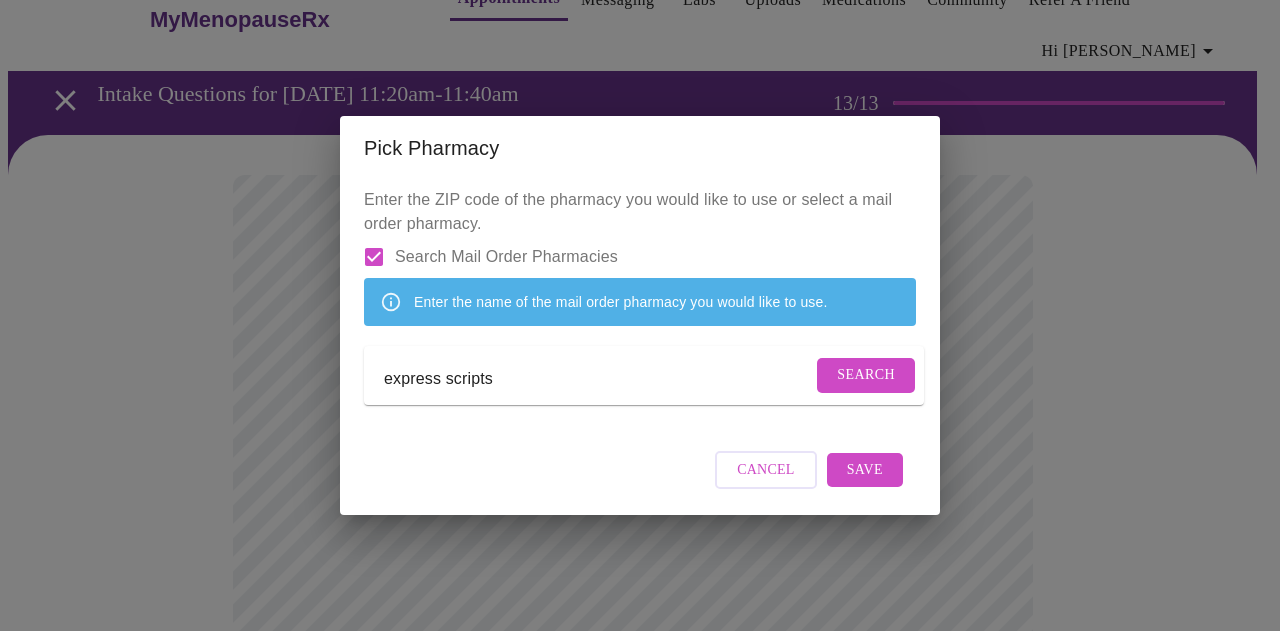type on "express scripts" 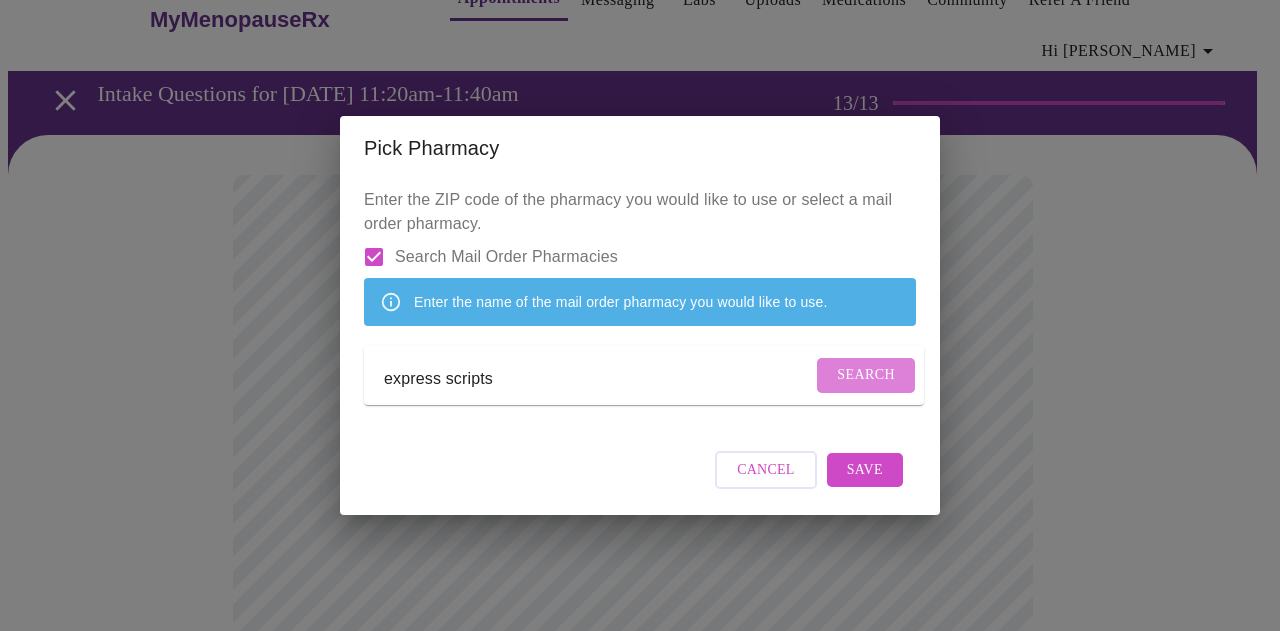 click on "Search" at bounding box center (866, 375) 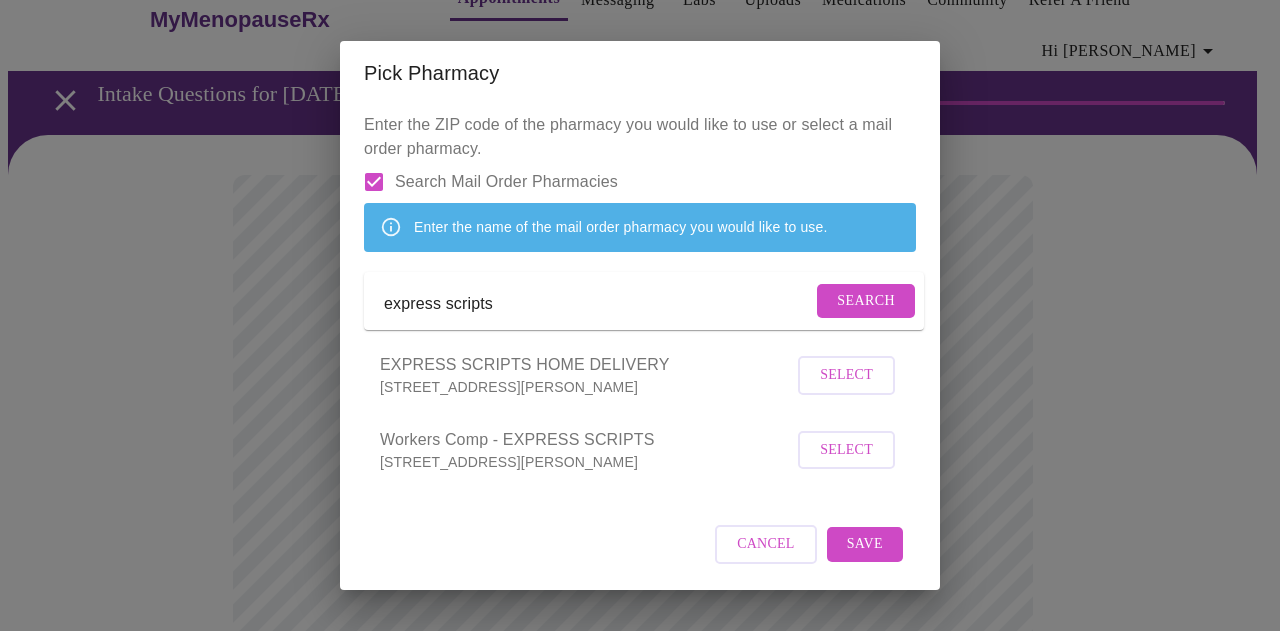 click on "Select" at bounding box center (846, 375) 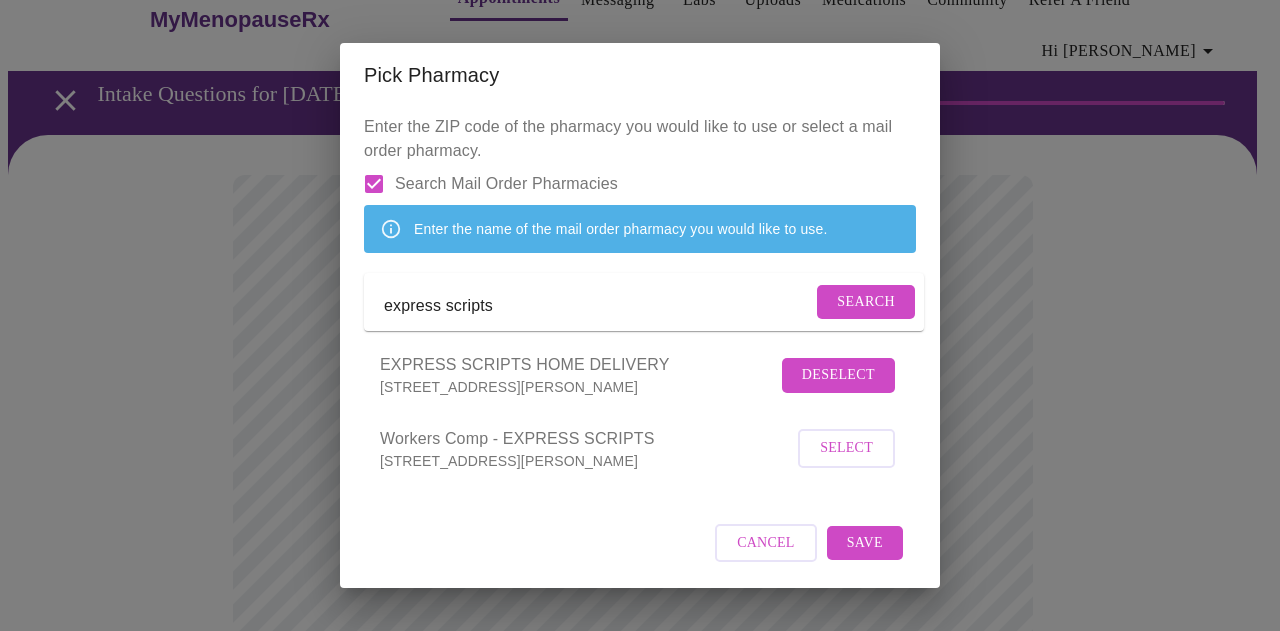 click on "Save" at bounding box center (865, 543) 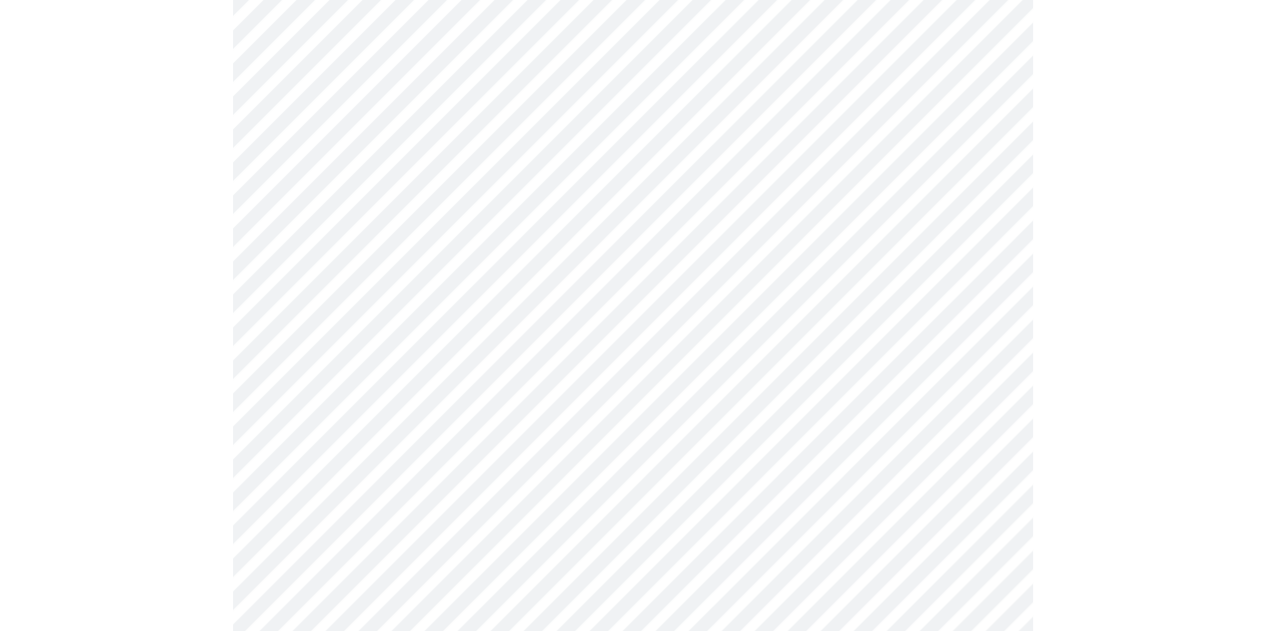 scroll, scrollTop: 485, scrollLeft: 0, axis: vertical 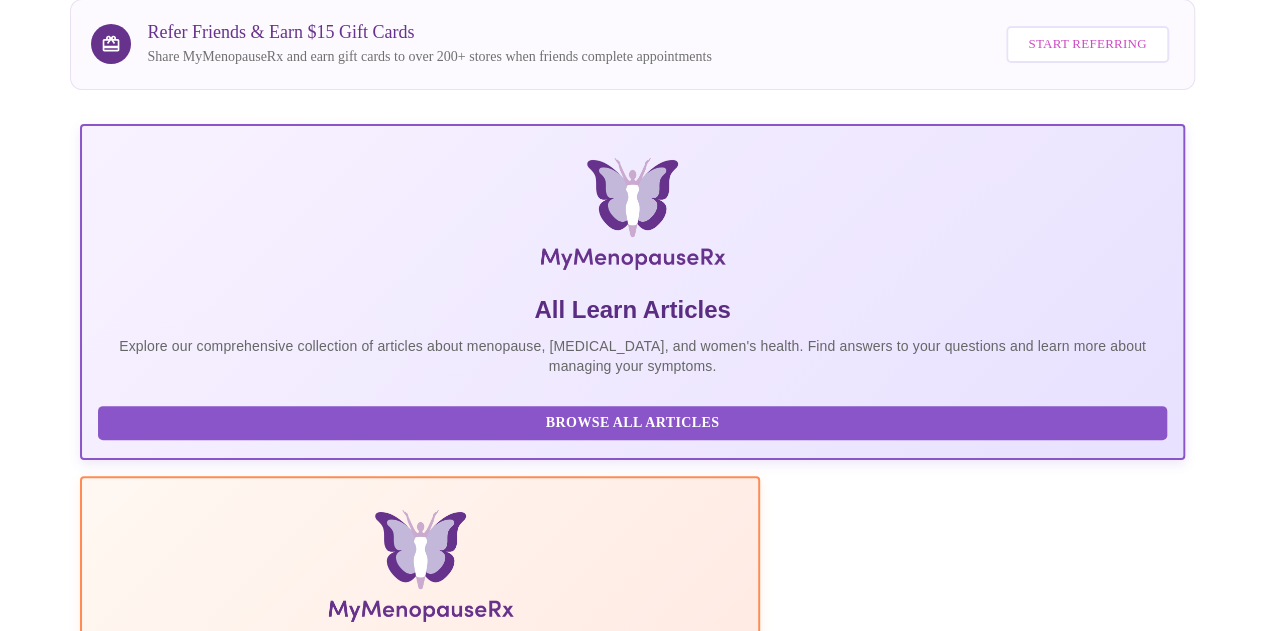 click on "Browse All Articles" at bounding box center [632, 423] 